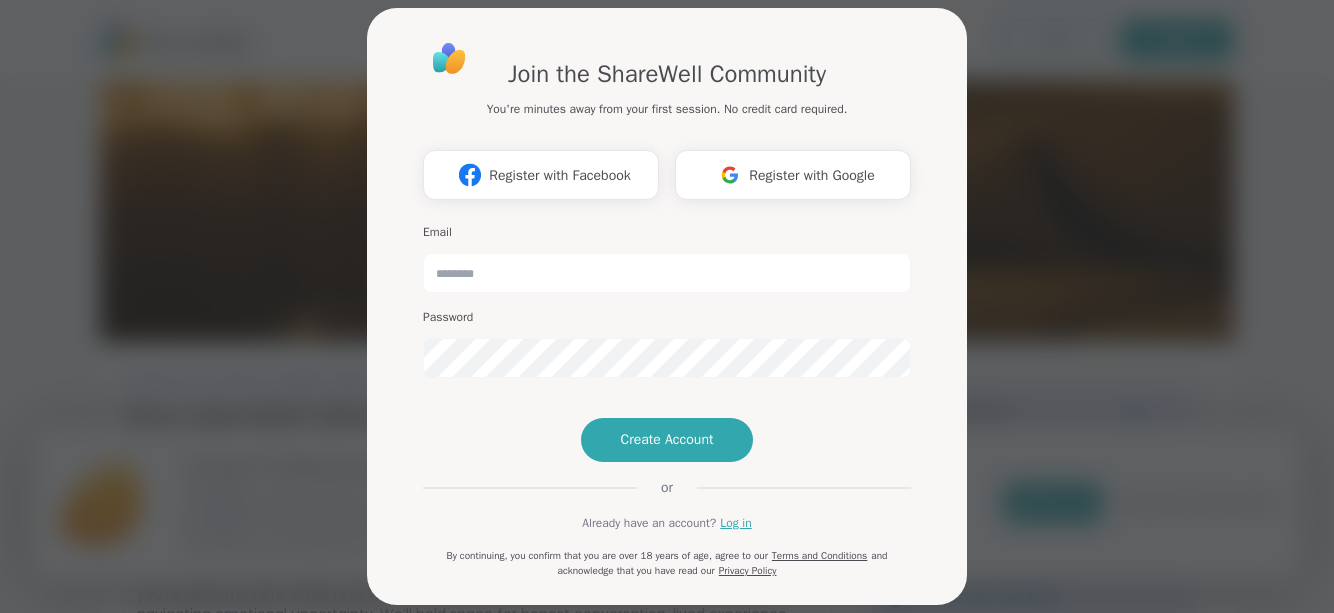 scroll, scrollTop: 0, scrollLeft: 0, axis: both 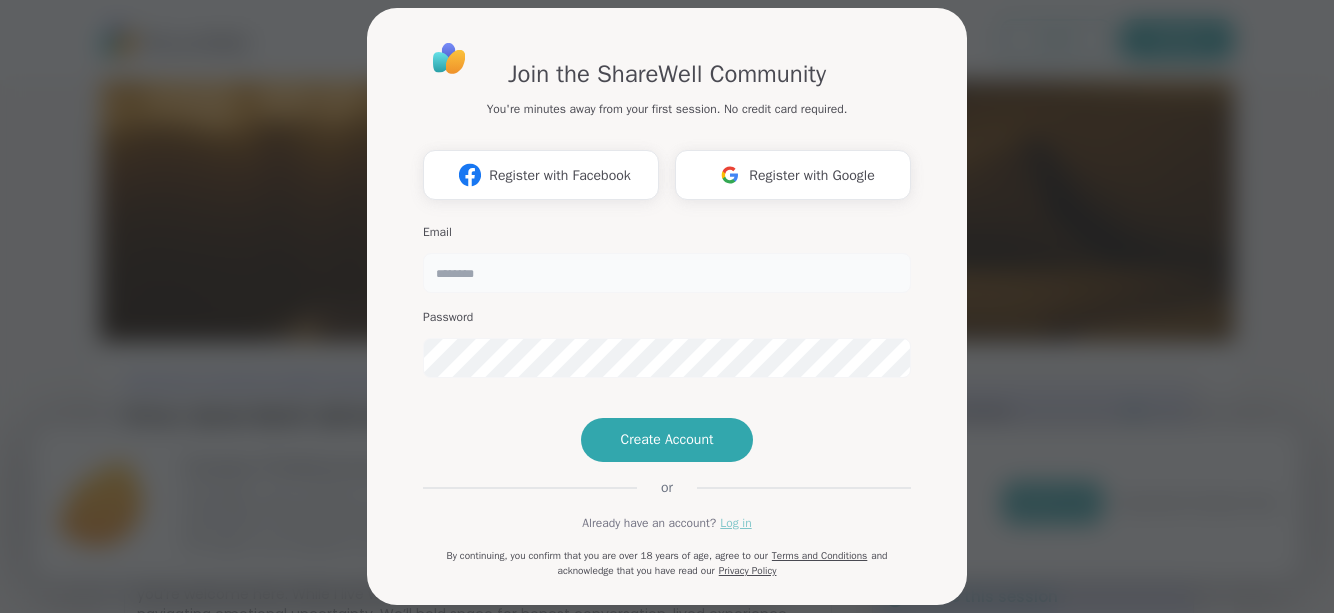 type on "**********" 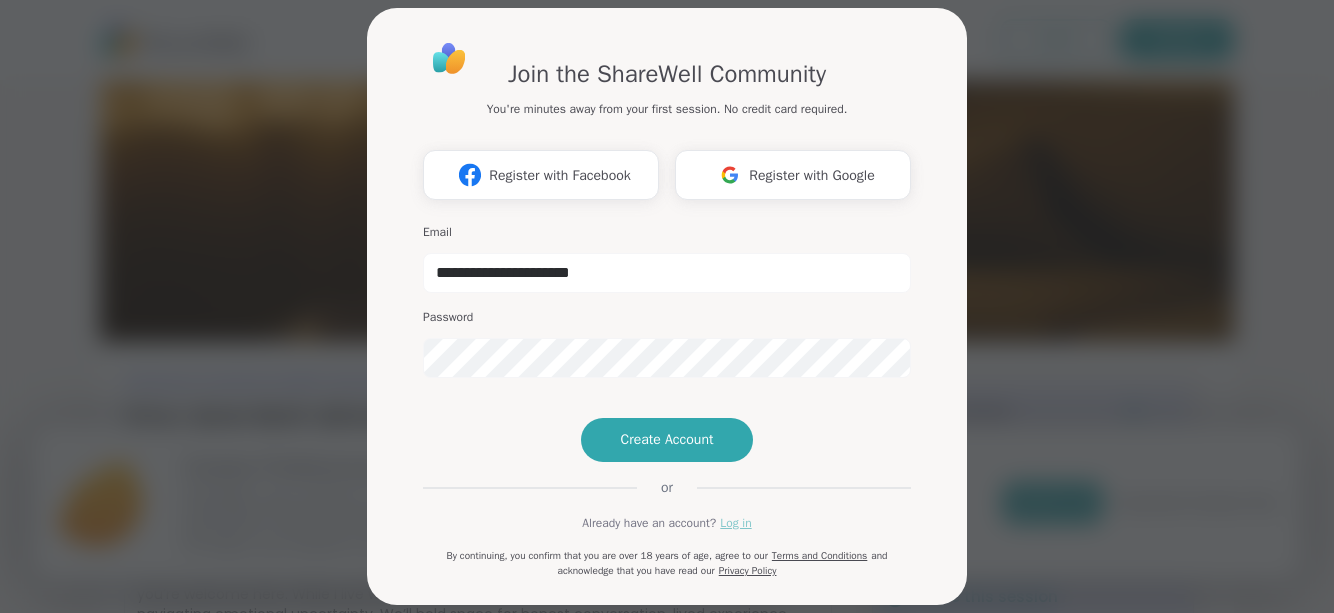 click on "Log in" at bounding box center (735, 523) 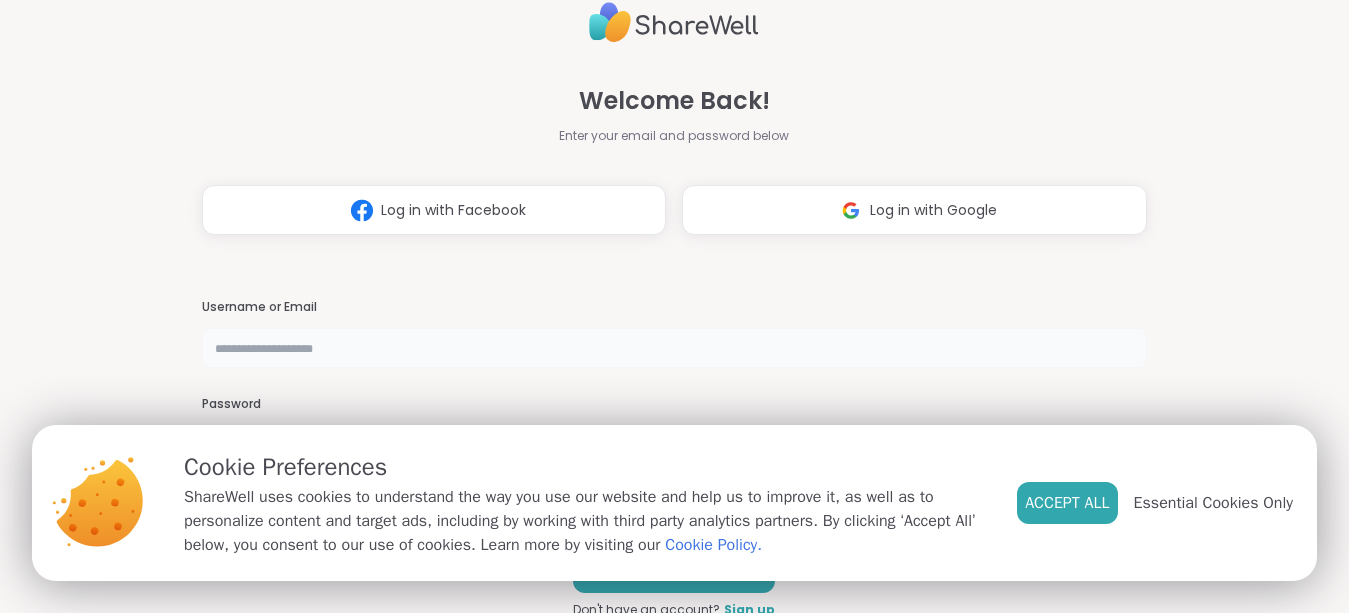 type on "**********" 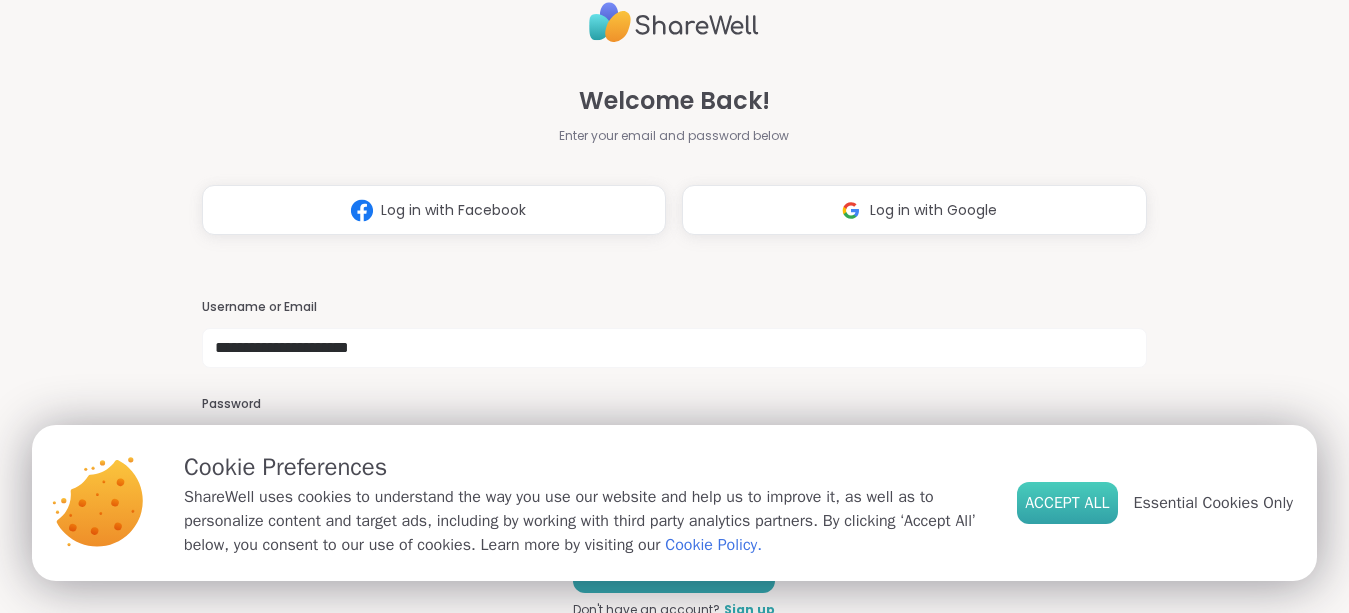 click on "Accept All" at bounding box center [1067, 503] 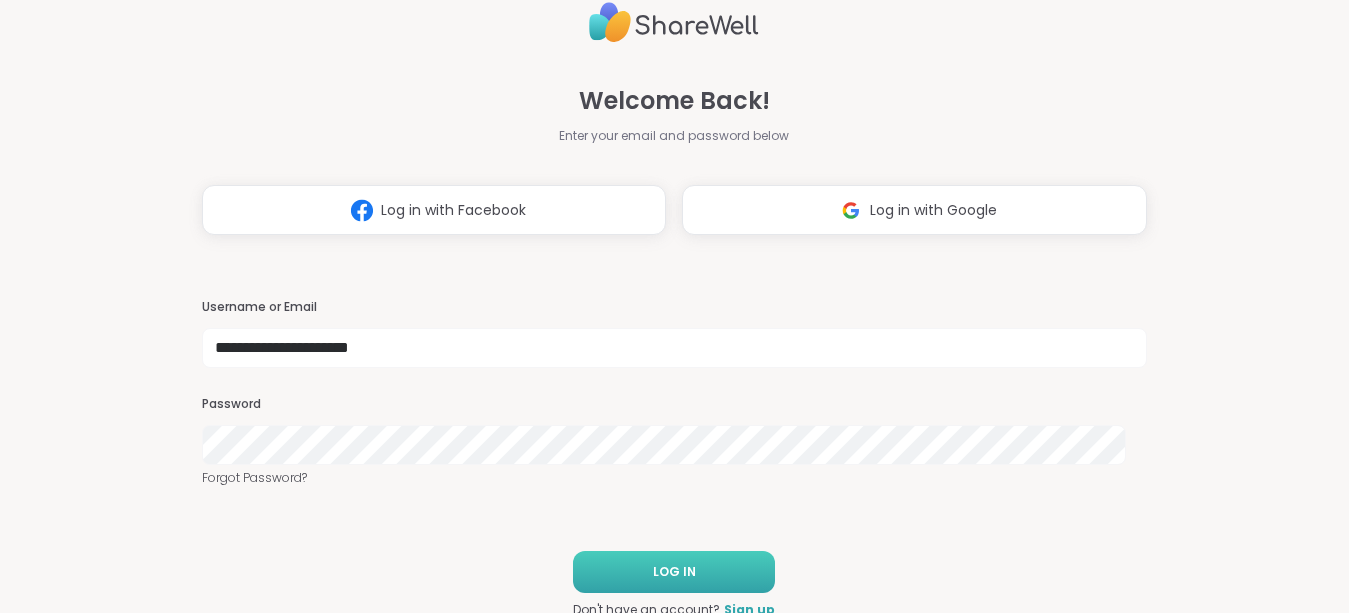 click on "LOG IN" at bounding box center (674, 572) 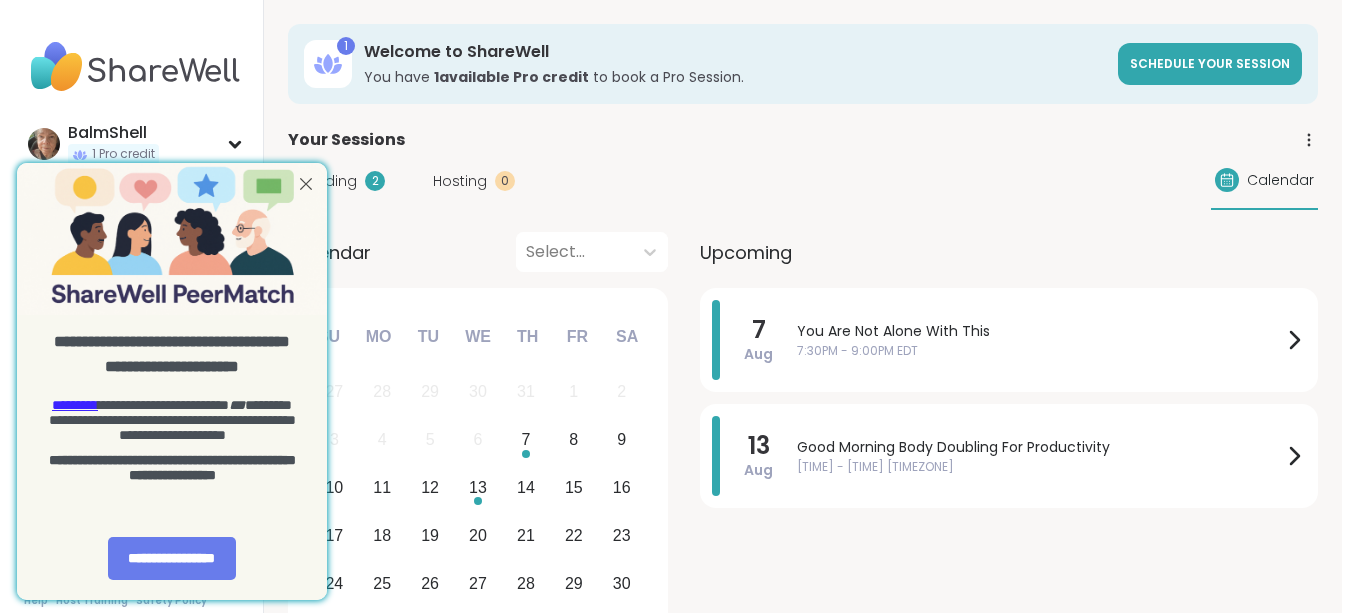 scroll, scrollTop: 0, scrollLeft: 0, axis: both 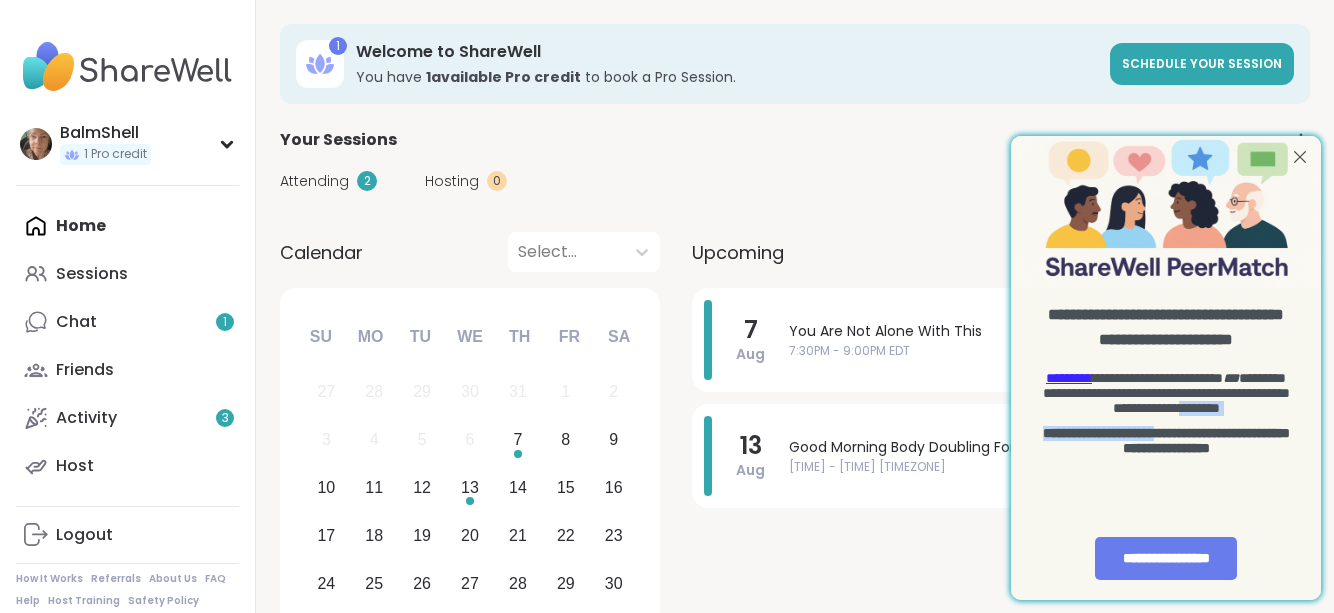 drag, startPoint x: 1159, startPoint y: 455, endPoint x: 1180, endPoint y: 484, distance: 35.805027 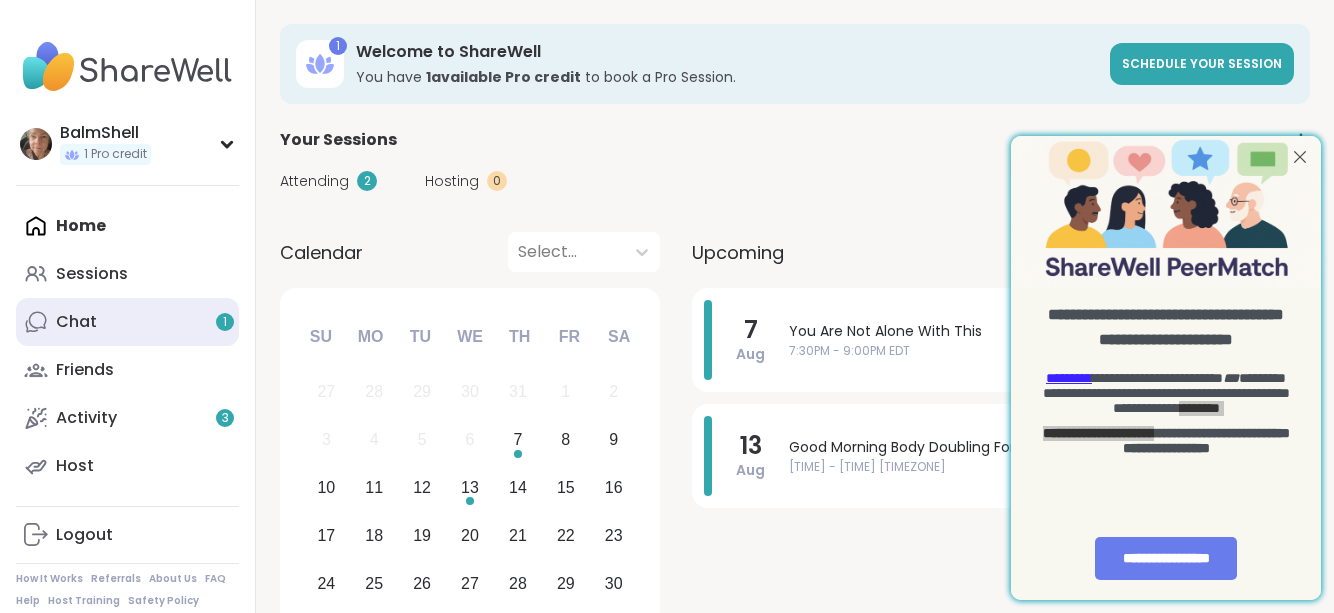 click on "Chat 1" at bounding box center (127, 322) 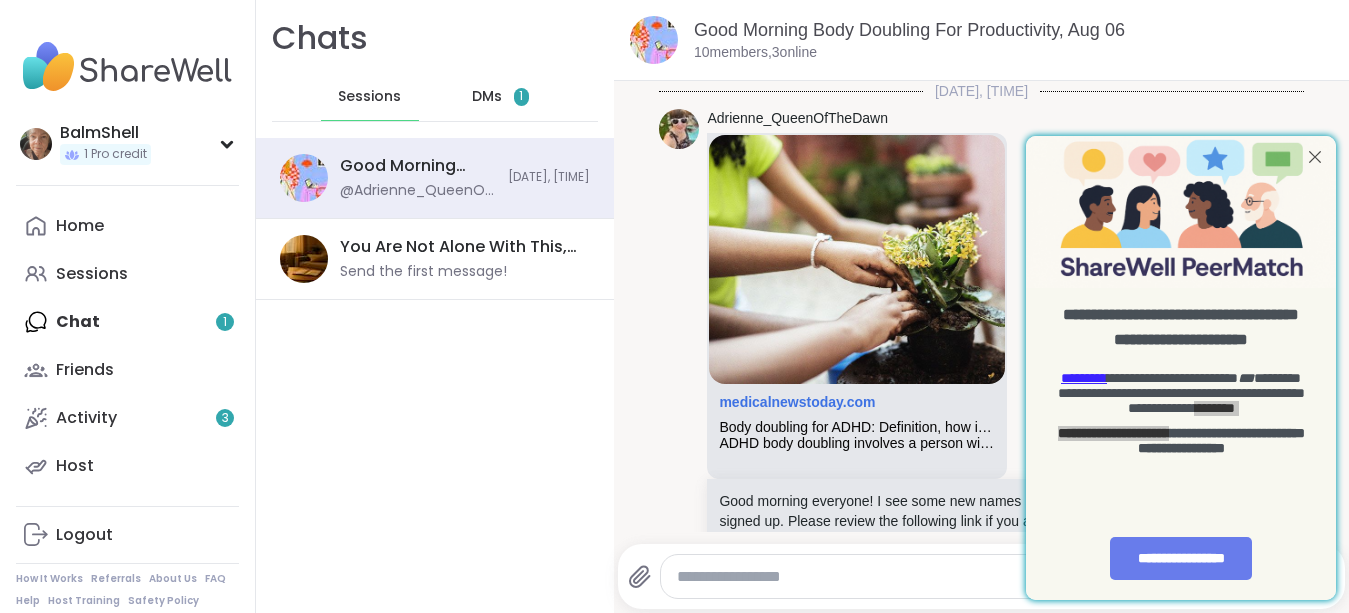 scroll, scrollTop: 3050, scrollLeft: 0, axis: vertical 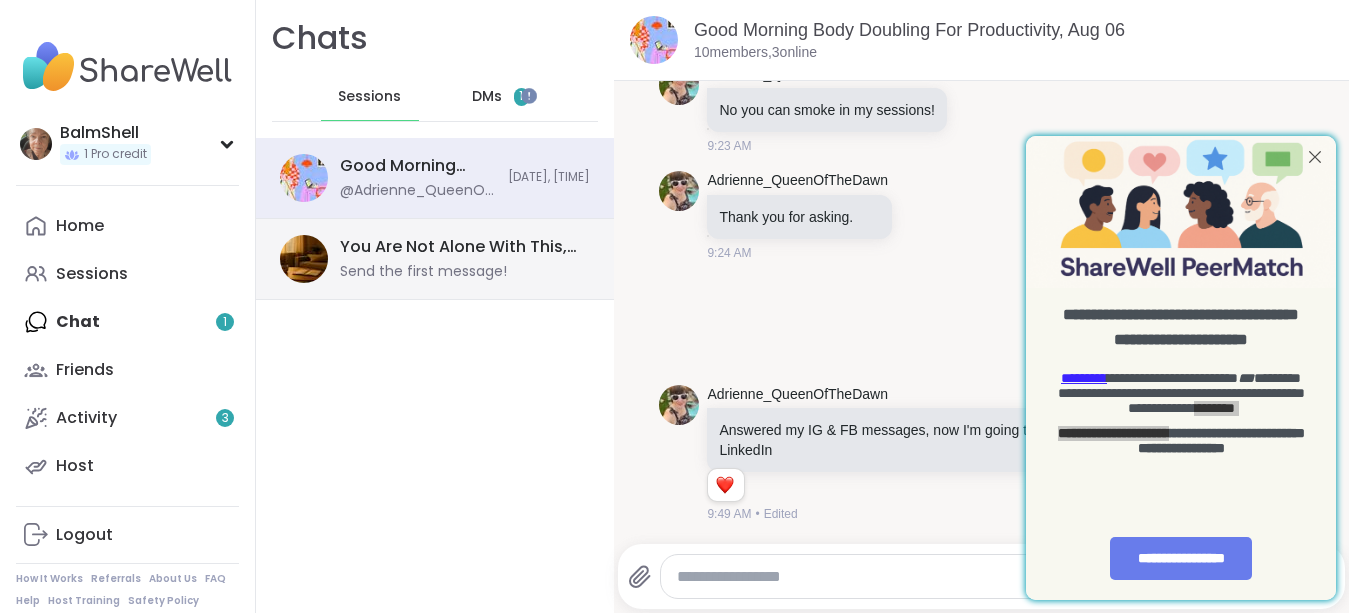 click on "You Are Not Alone With This, Aug 07" at bounding box center (459, 247) 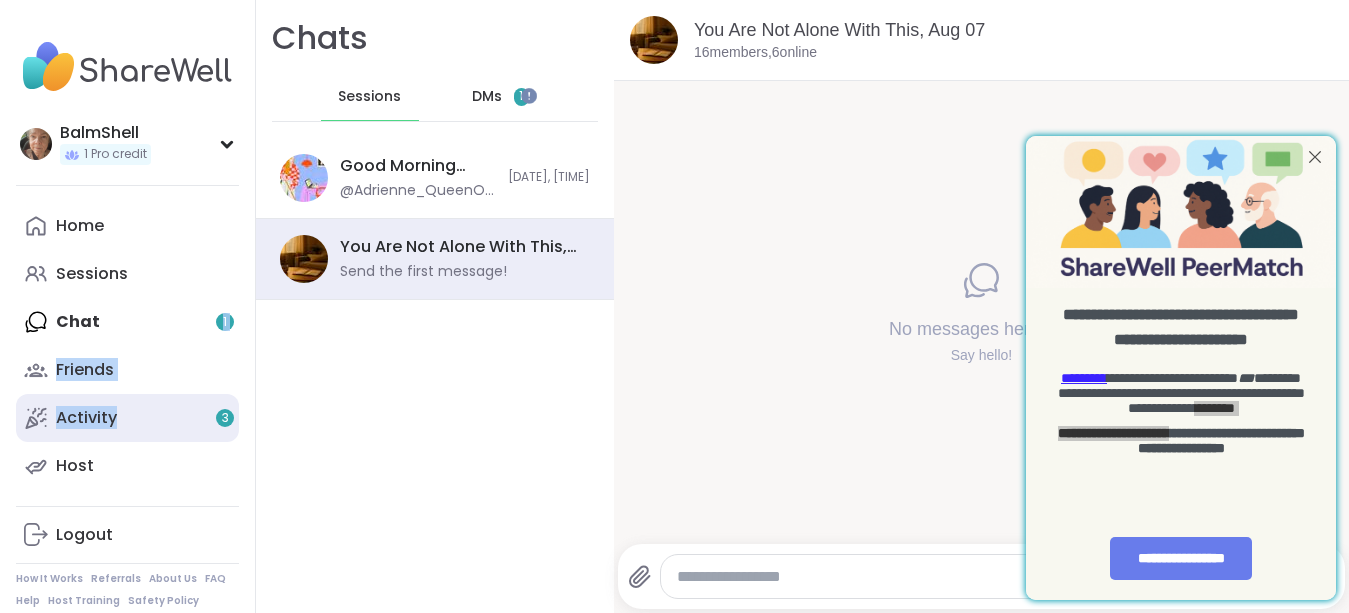 drag, startPoint x: 148, startPoint y: 341, endPoint x: 126, endPoint y: 419, distance: 81.0432 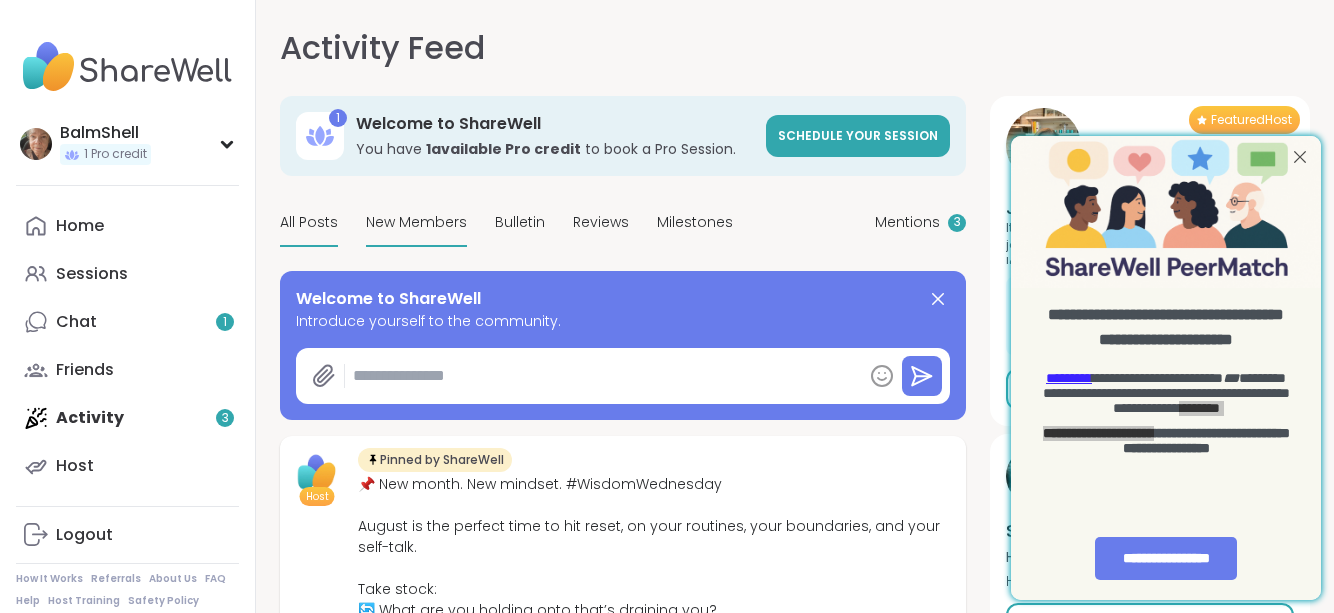 click on "New Members" at bounding box center (416, 222) 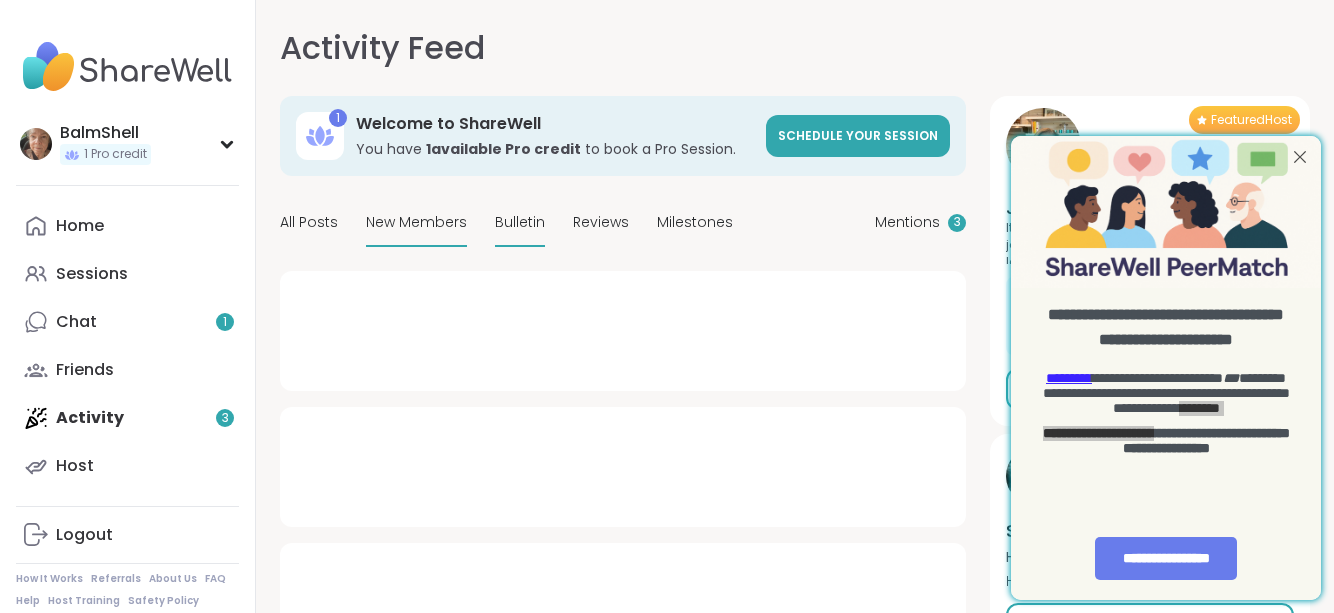 type on "*" 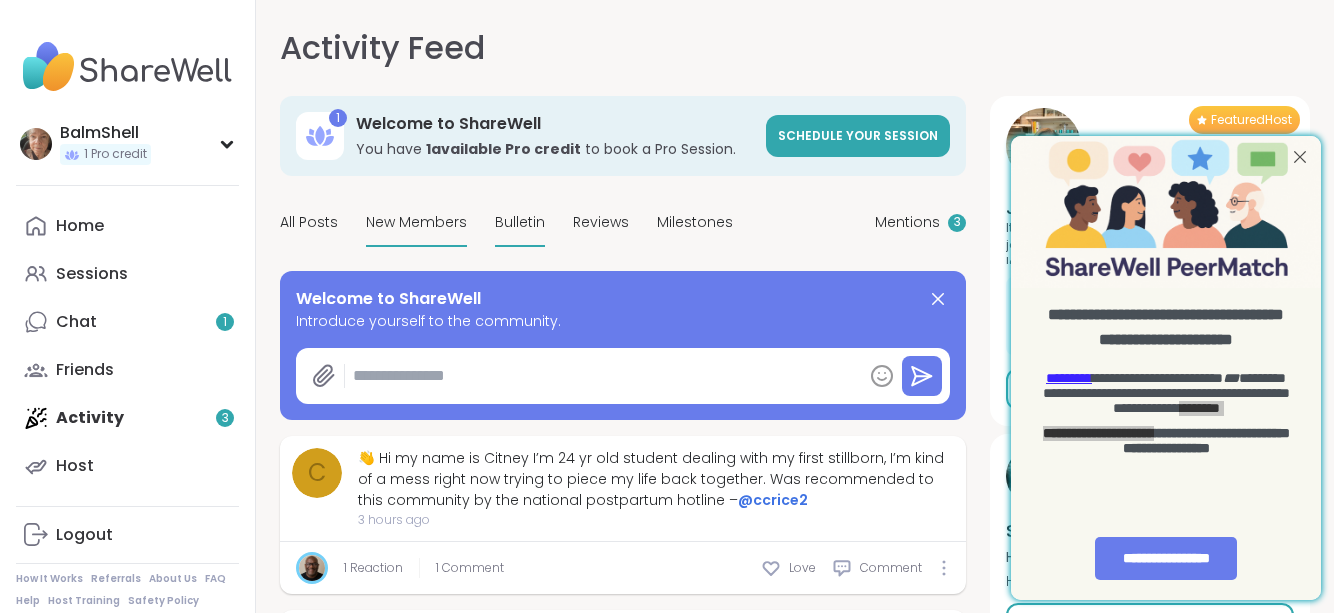 click on "Bulletin" at bounding box center (520, 222) 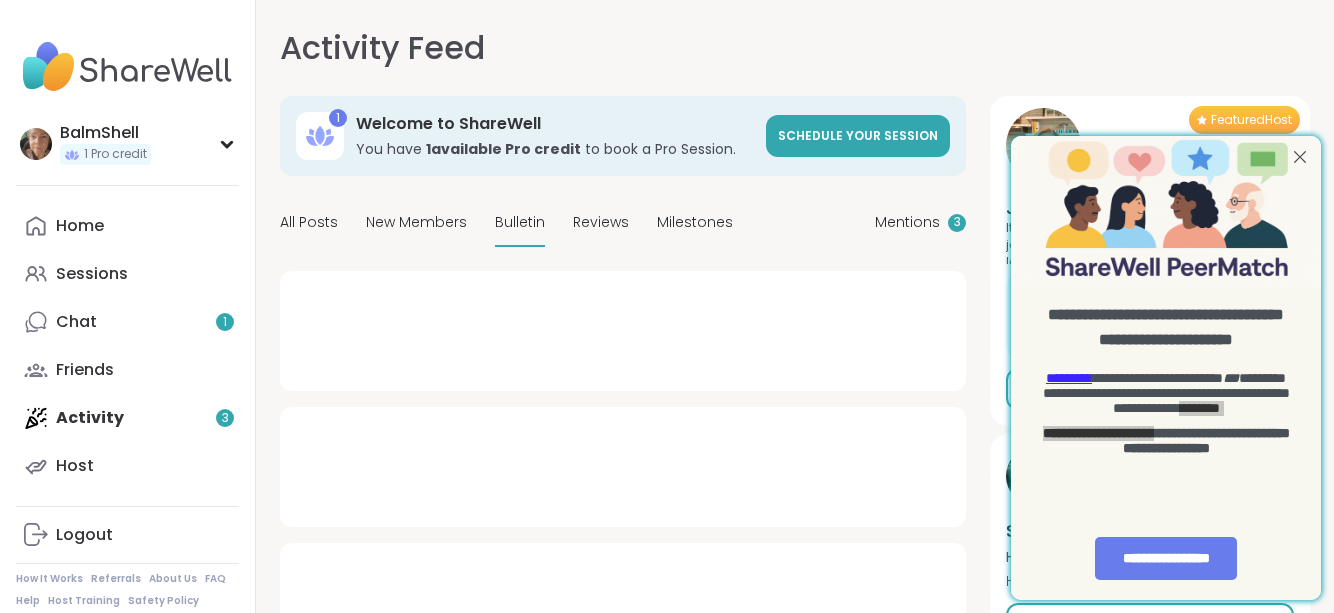 click on "Bulletin" at bounding box center (520, 222) 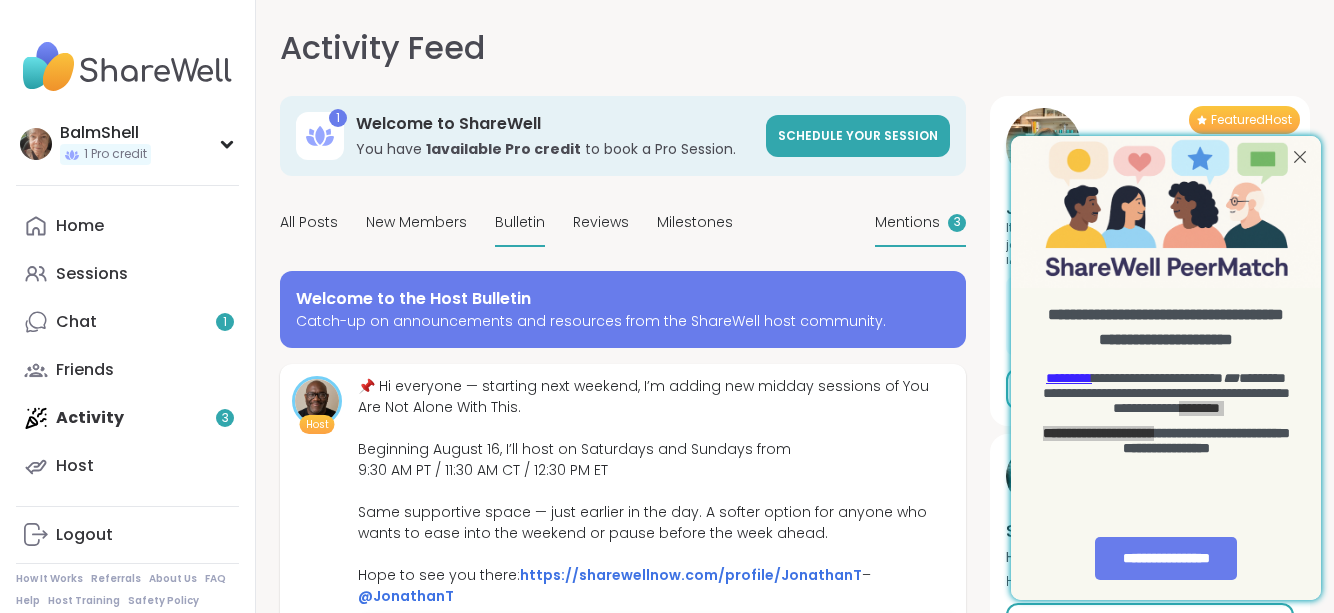 click on "3" at bounding box center [957, 222] 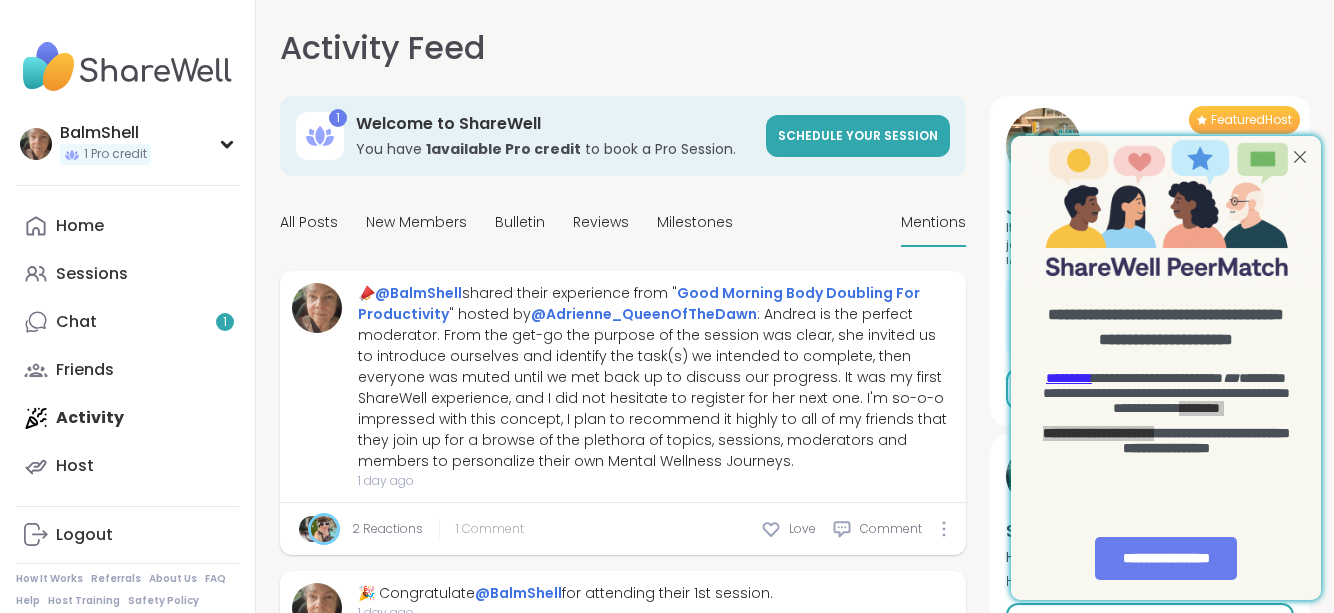 click on "1   Comment" at bounding box center (490, 529) 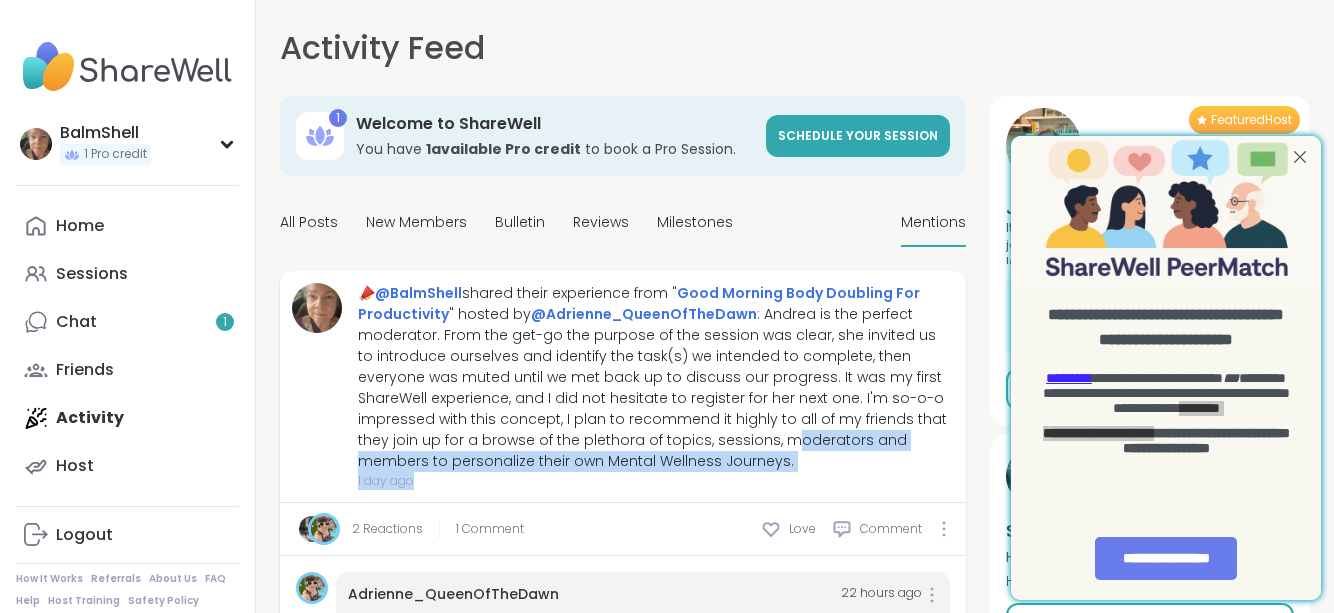 drag, startPoint x: 537, startPoint y: 487, endPoint x: 710, endPoint y: 460, distance: 175.09425 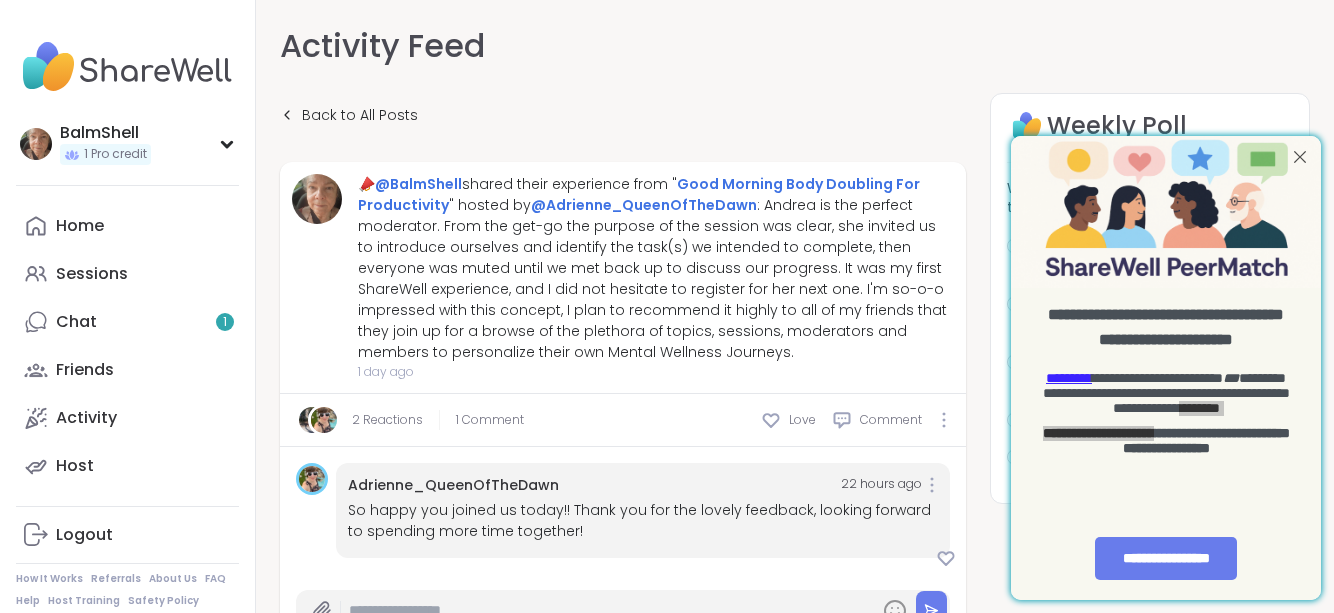 drag, startPoint x: 705, startPoint y: 543, endPoint x: 694, endPoint y: 560, distance: 20.248457 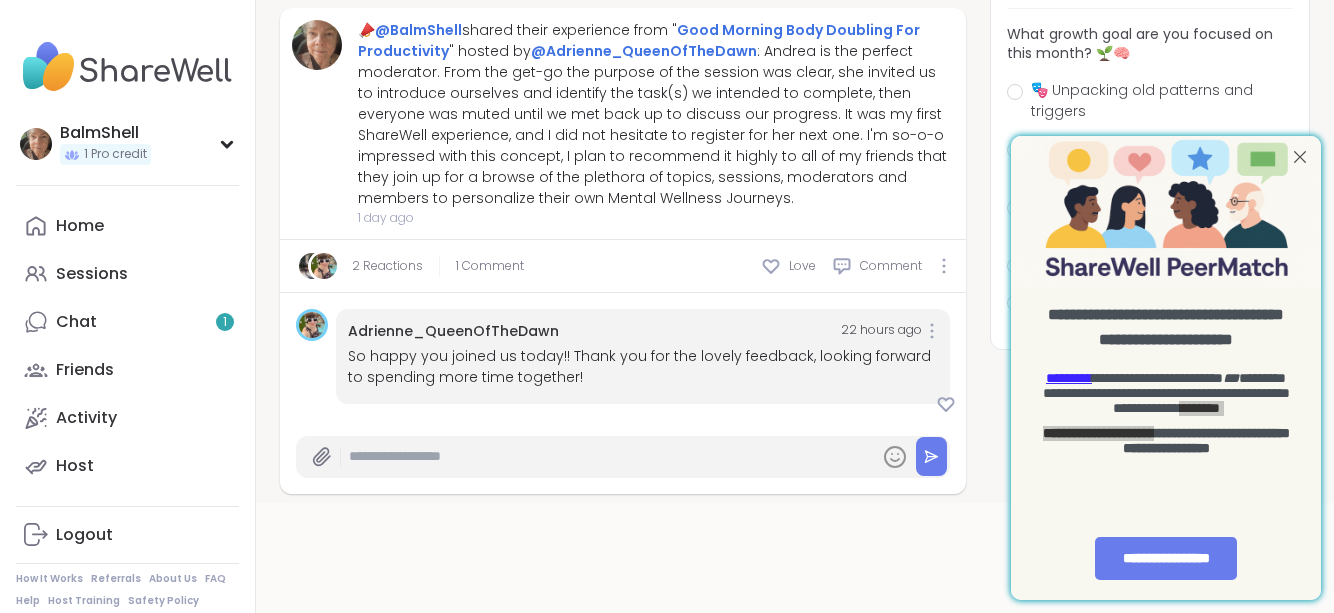 scroll, scrollTop: 227, scrollLeft: 0, axis: vertical 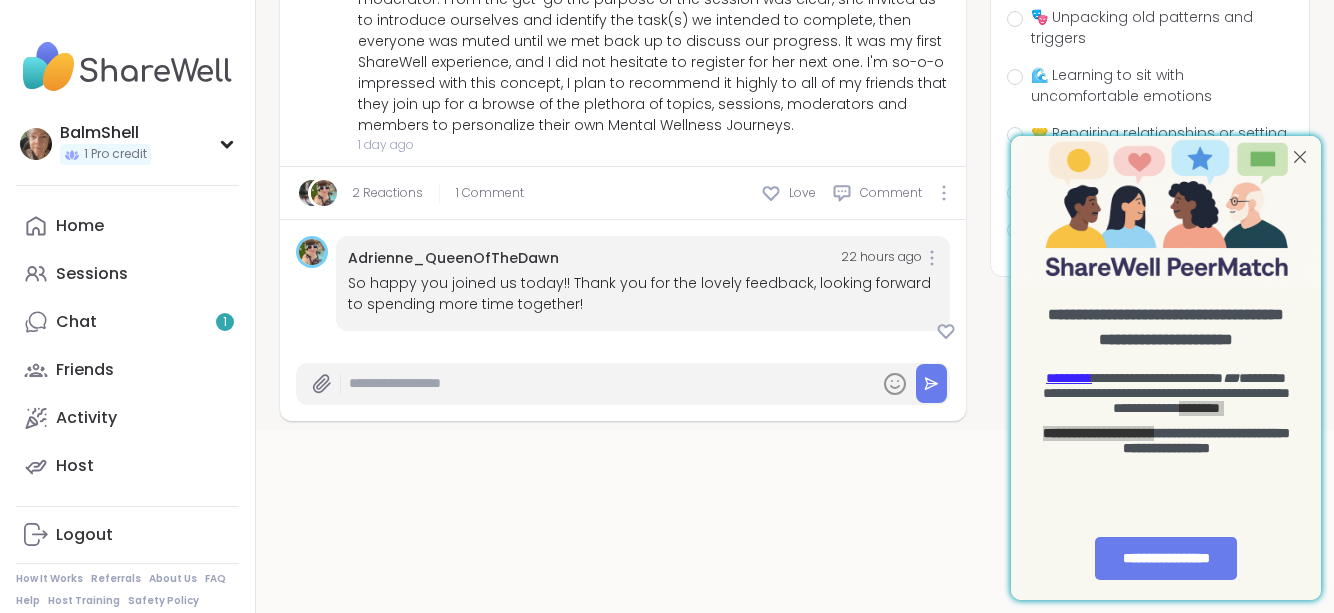 click at bounding box center (610, 383) 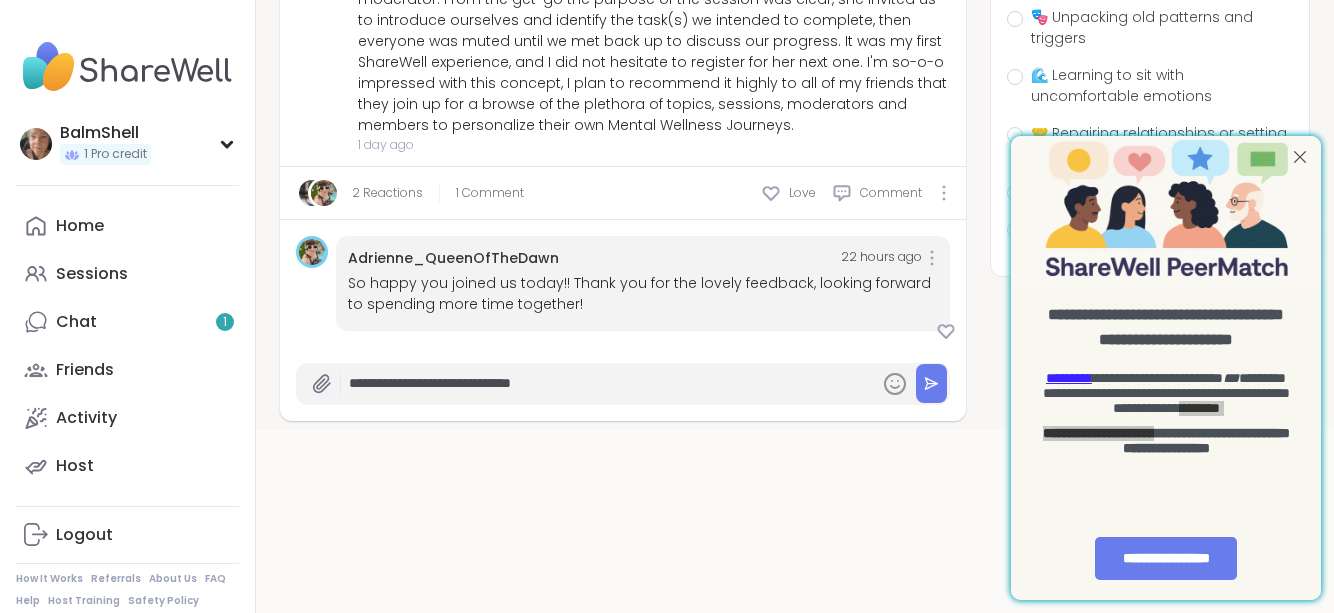 type on "**********" 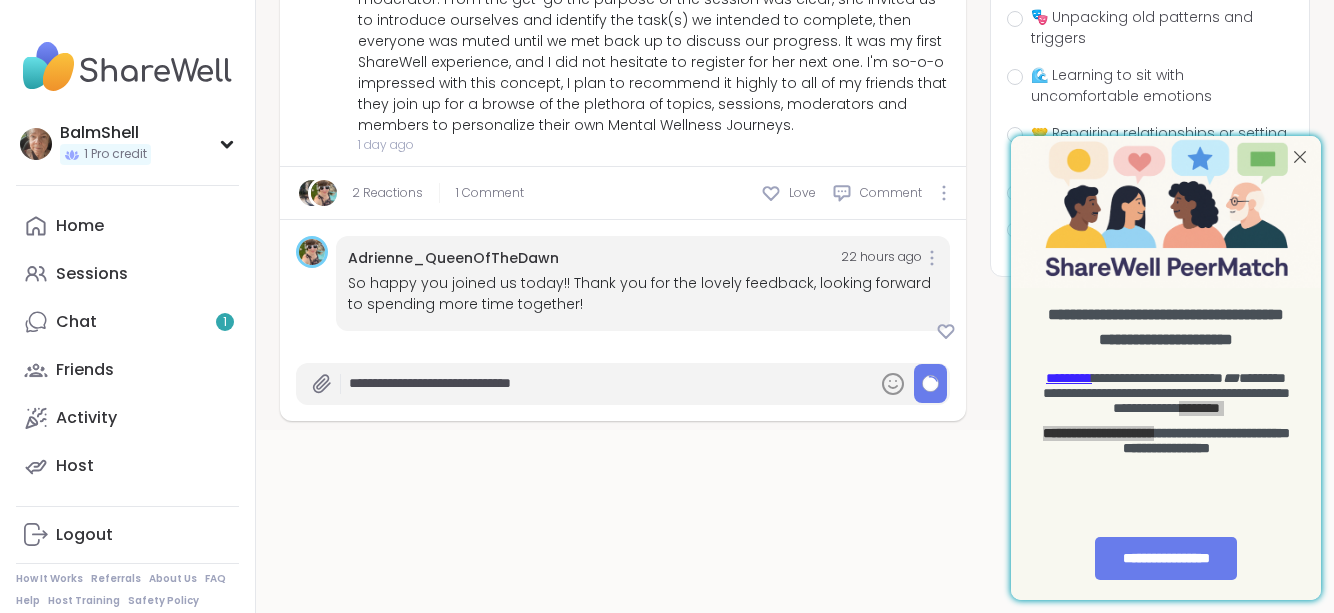 type 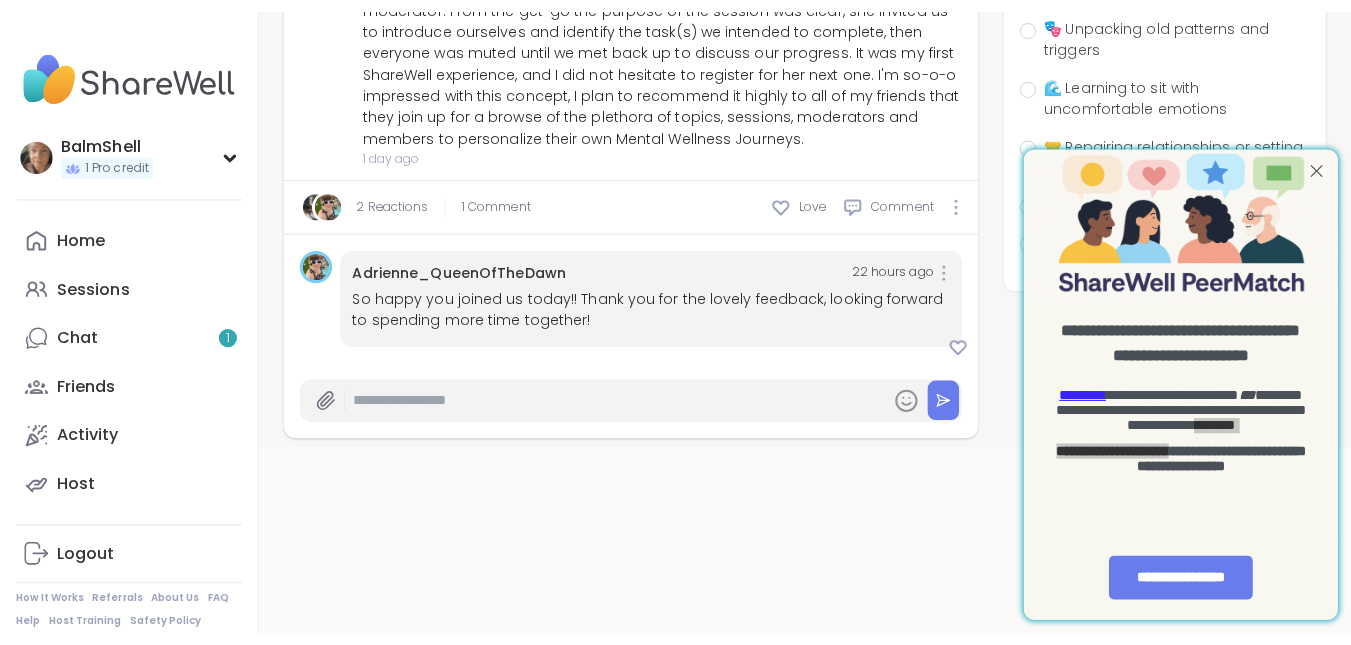 scroll, scrollTop: 195, scrollLeft: 0, axis: vertical 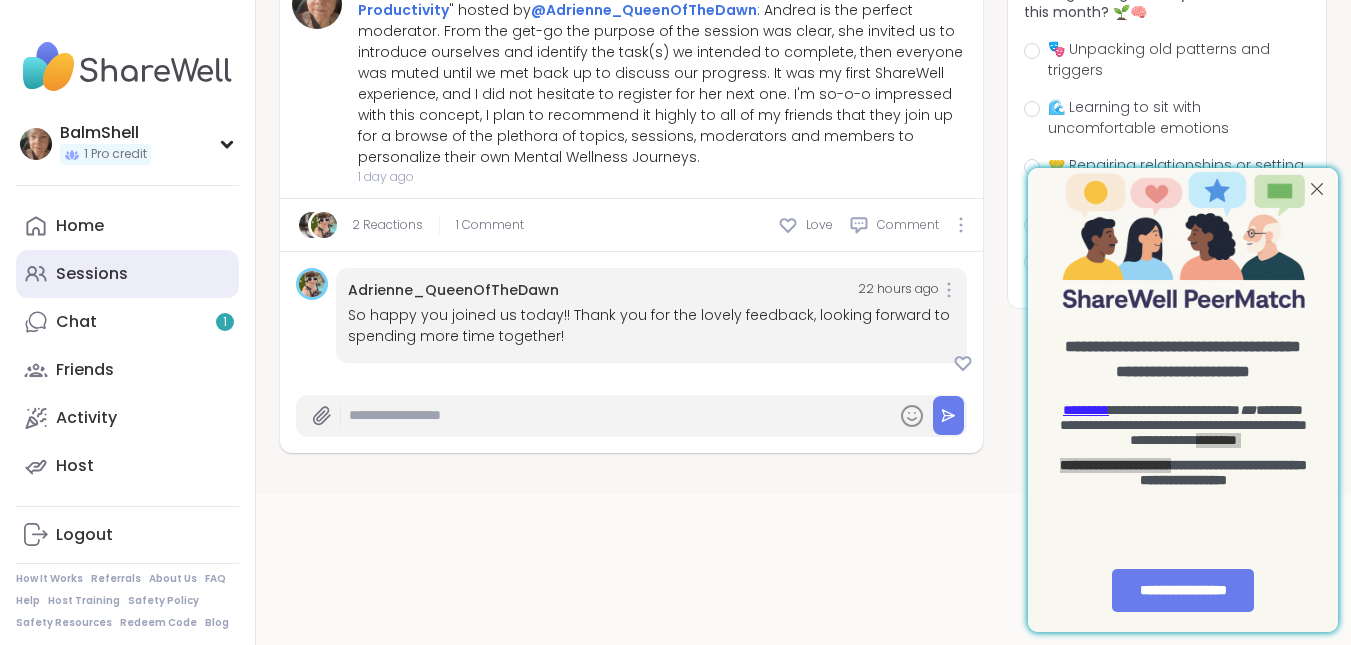 click on "Sessions" at bounding box center (92, 274) 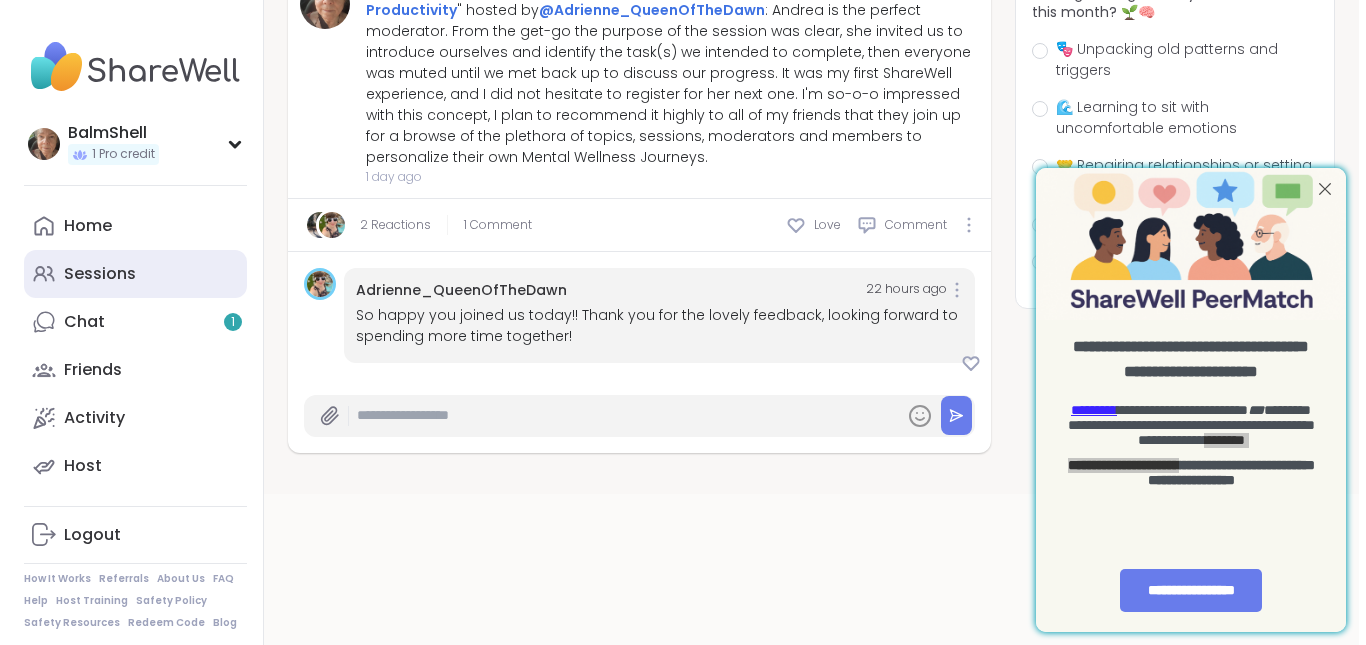scroll, scrollTop: 0, scrollLeft: 0, axis: both 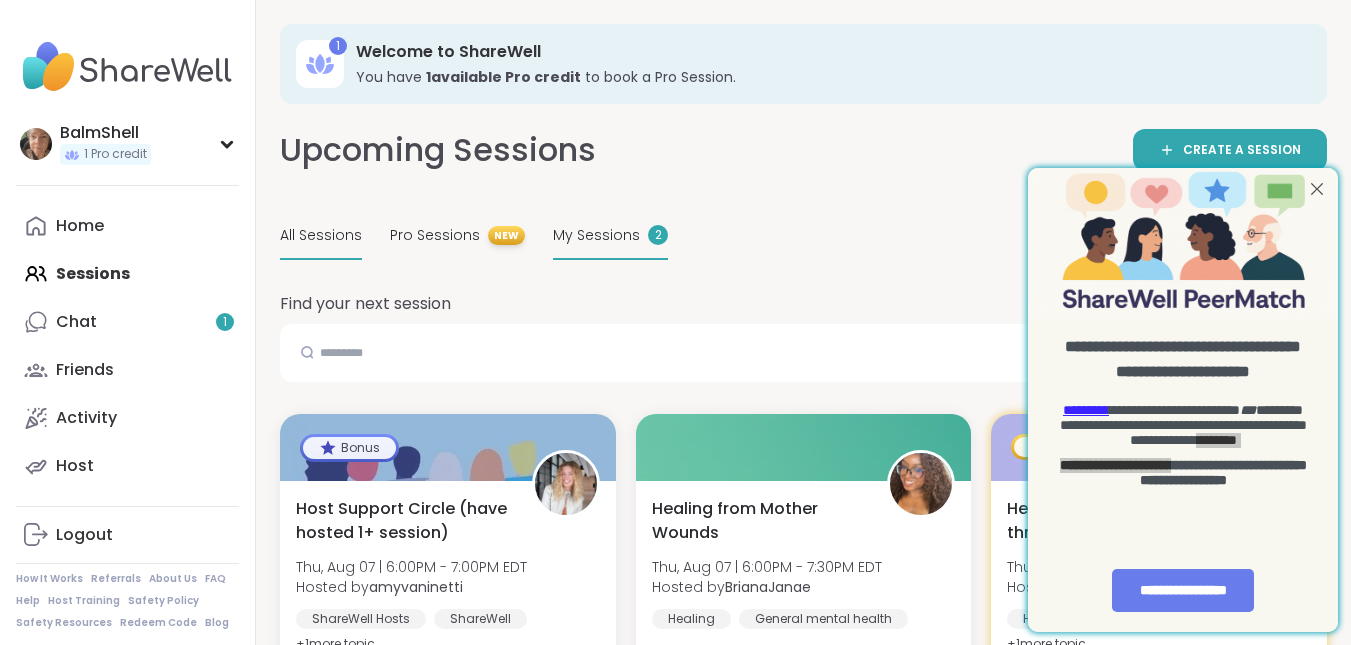 click on "My Sessions 2" at bounding box center [610, 236] 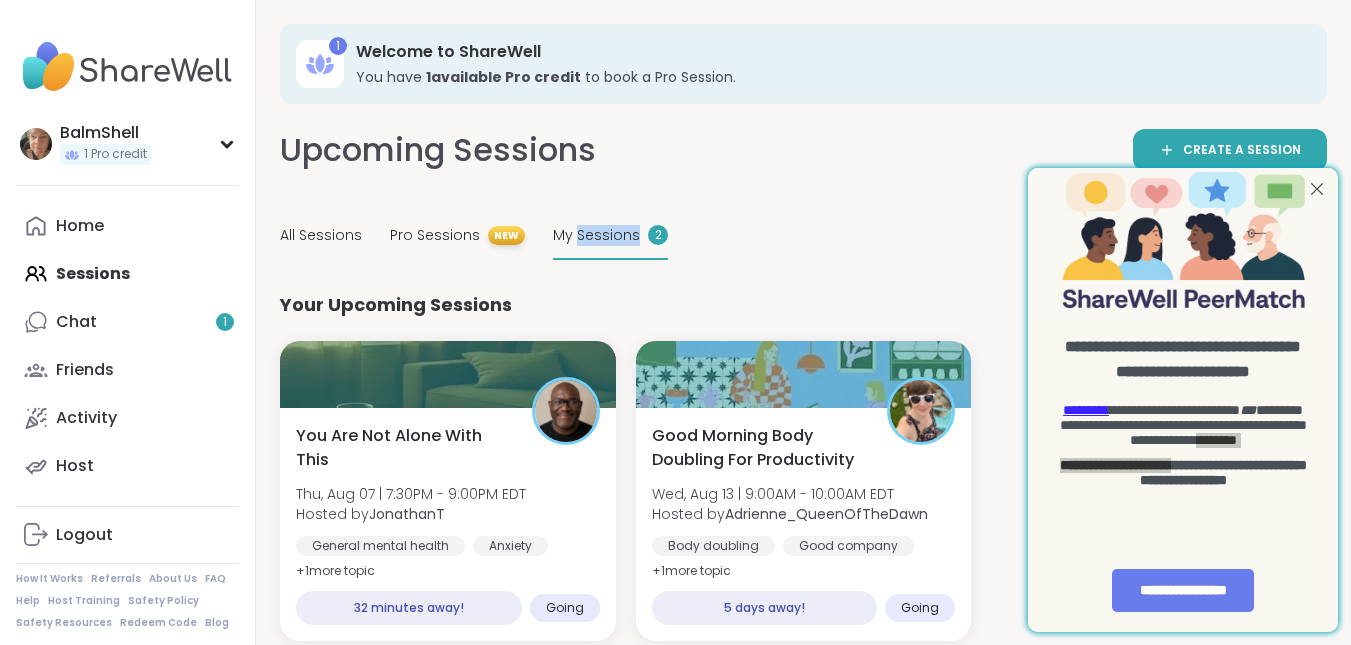 click on "My Sessions 2" at bounding box center [610, 236] 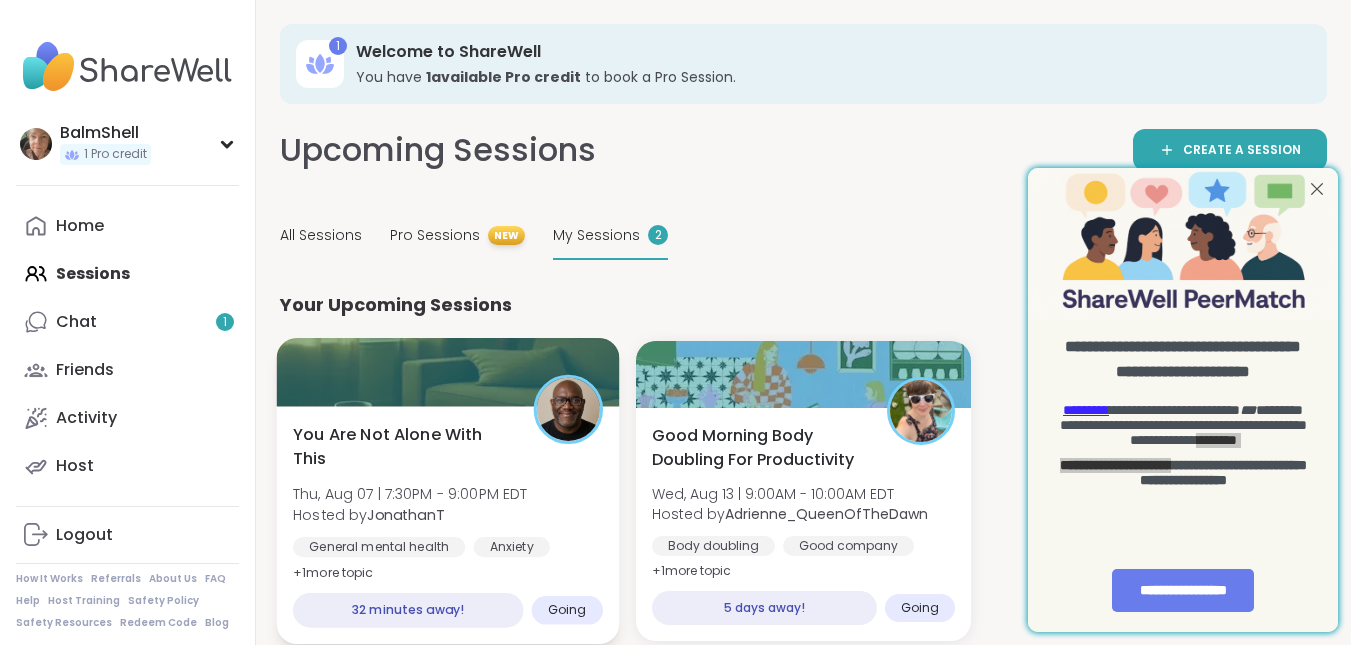 click at bounding box center (448, 372) 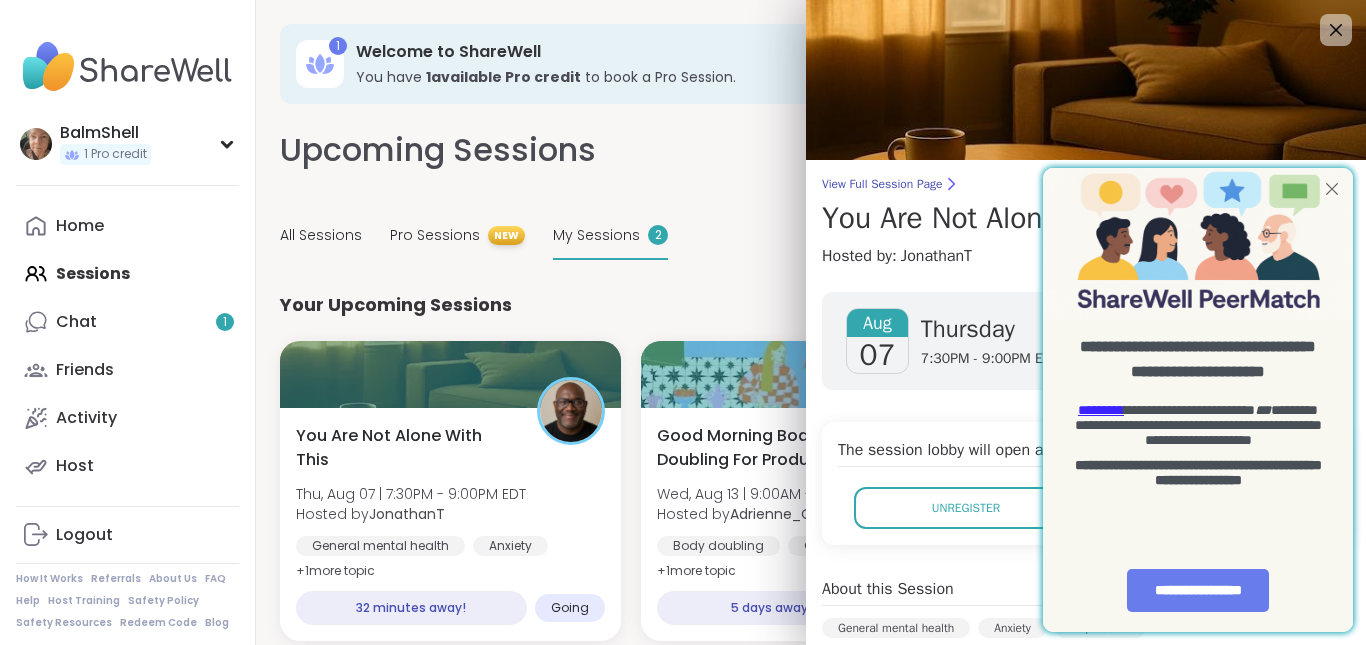 click at bounding box center (1332, 189) 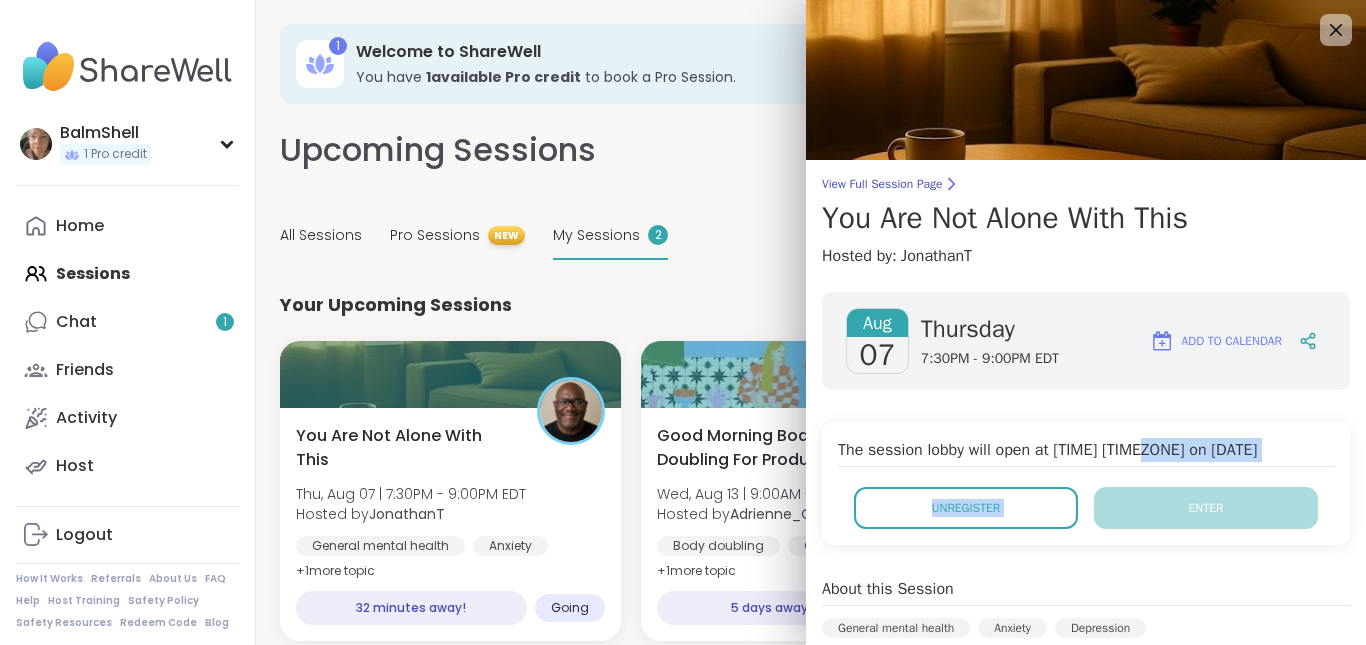 click on "The session lobby will open at [TIME] [TIMEZONE] on [DATE] Unregister Enter" at bounding box center [1086, 483] 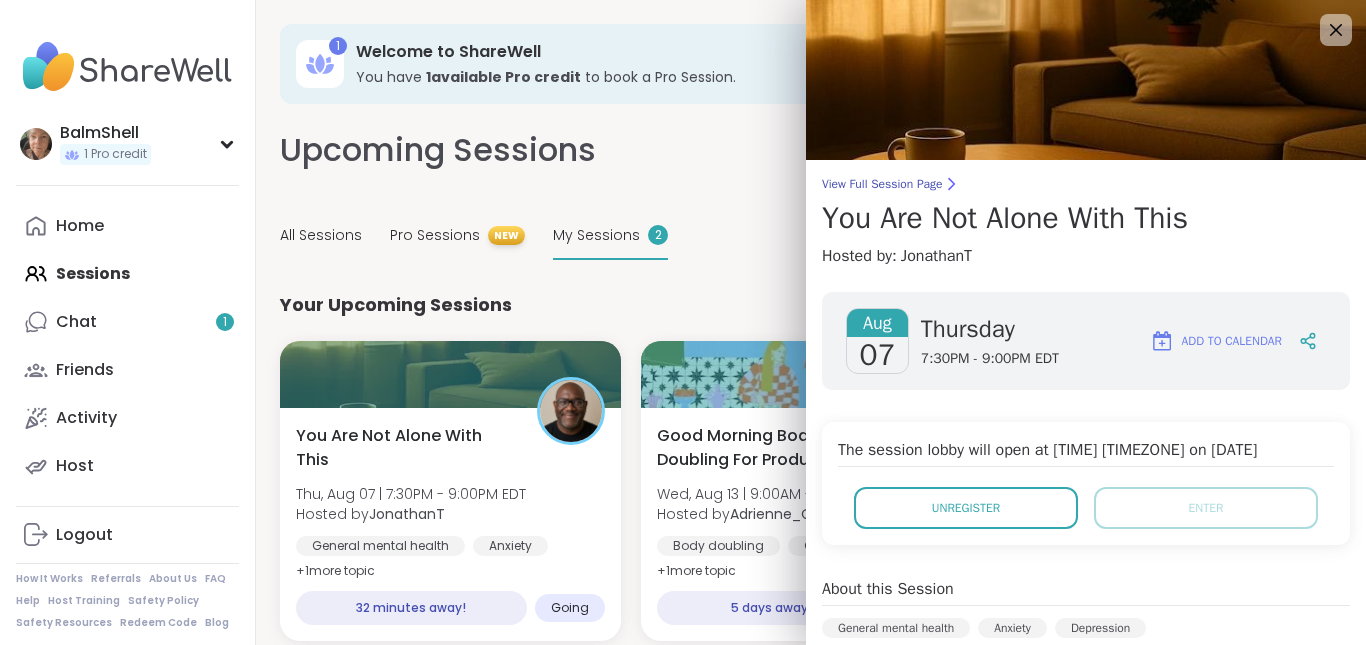 click on "[DAY] [DATE] [TIME] - [TIME] [TIMEZONE] Add to Calendar The session lobby will open at [TIME] [TIMEZONE] on [DATE] Unregister Enter About this Session General mental health Anxiety Depression This session is a peer support space for anyone experiencing mood swings, depression, anxiety, bipolar disorder, or just wondering what’s going on with their mental health. Diagnosed or not, you’re welcome here. While I live with a mood disorder myself, this space is open to anyone navigating emotional uncertainty. We’ll hold space for honest conversation, lived experience, and quiet connection. No pressure to share — just come as you are. Session Attendees (Going) L S m a W + 5 About the Host JonathanT Peer Host show more" at bounding box center [1086, 714] 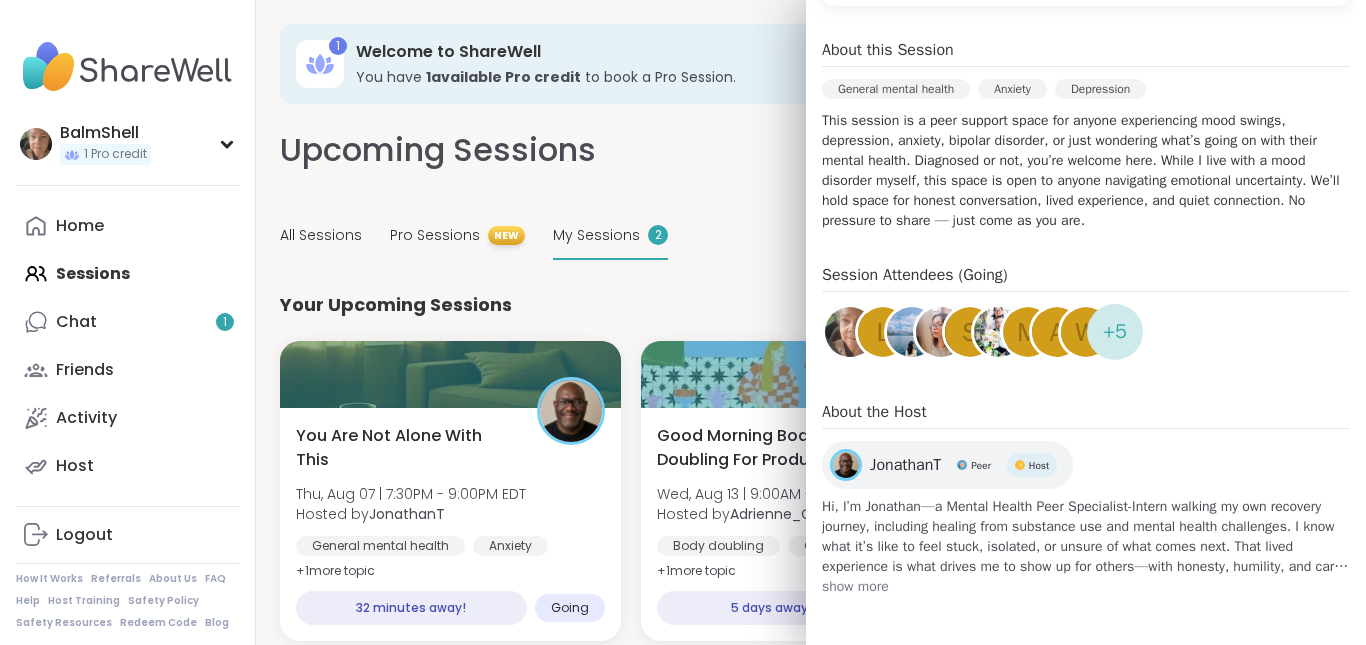 click on "S" at bounding box center (970, 332) 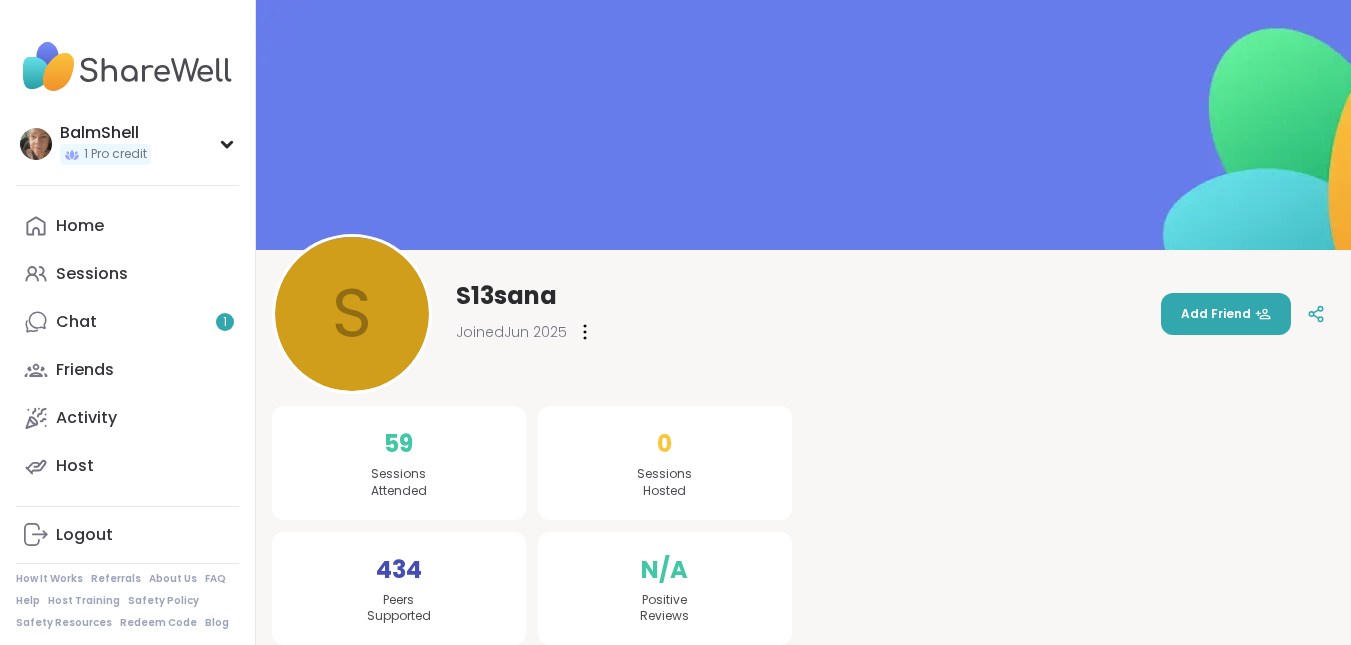 scroll, scrollTop: 0, scrollLeft: 0, axis: both 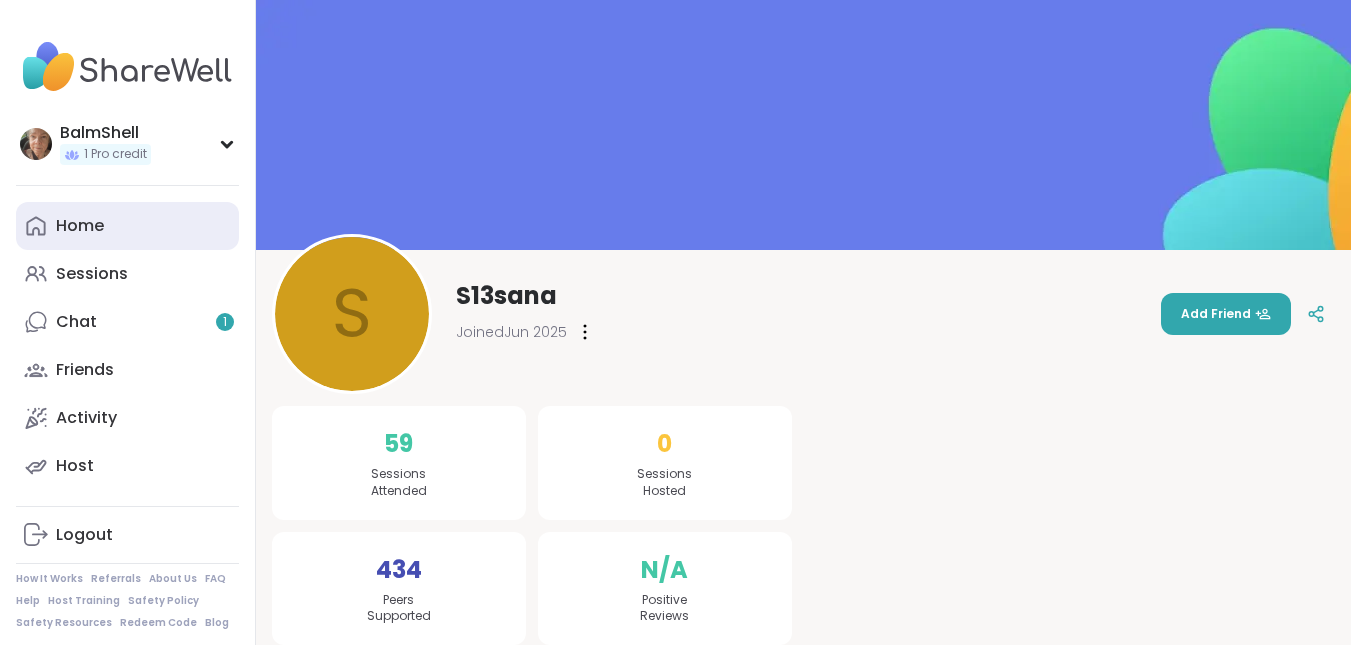 click on "Home" at bounding box center (80, 226) 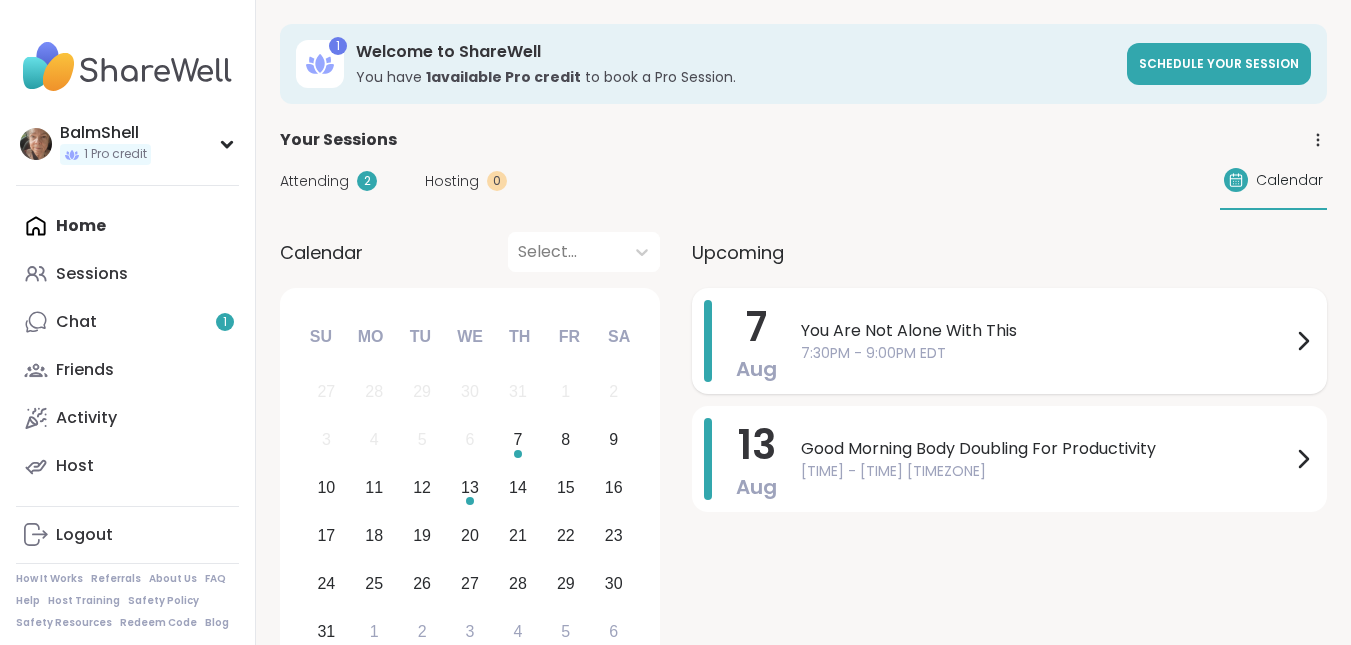 click on "7 Aug You Are Not Alone With This 7:30PM - 9:00PM EDT" at bounding box center [1009, 341] 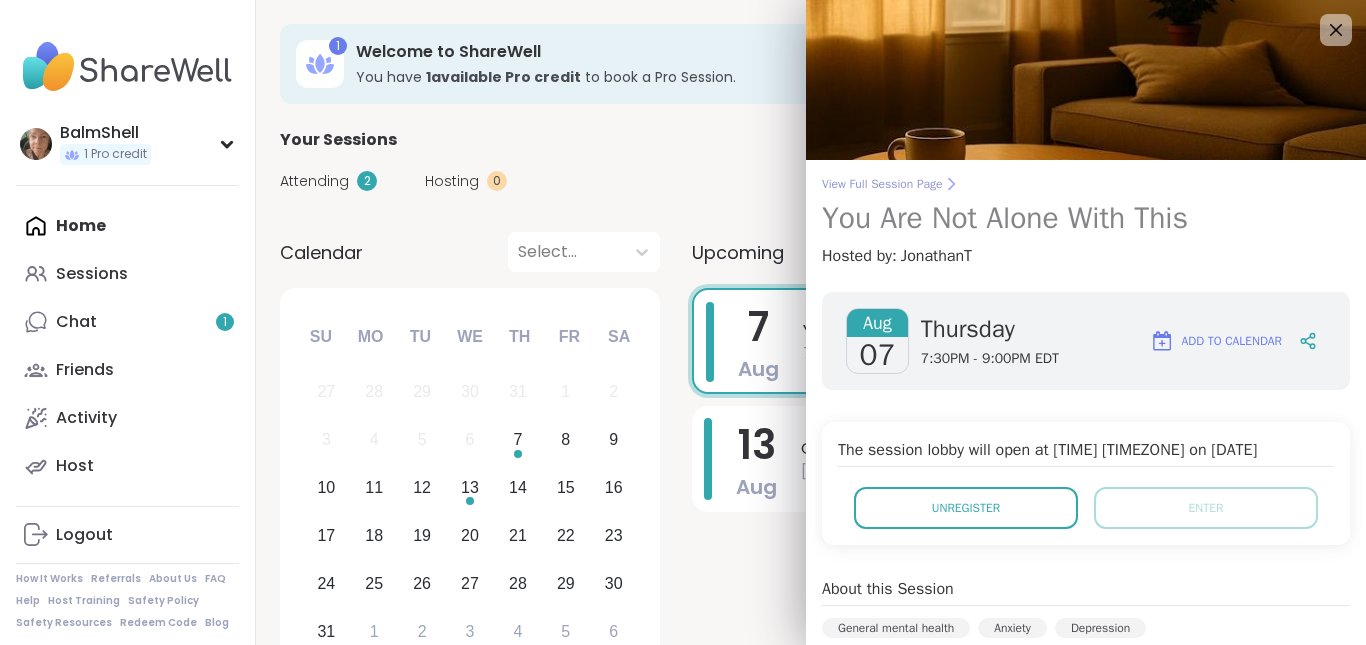 click on "View Full Session Page" at bounding box center (1086, 184) 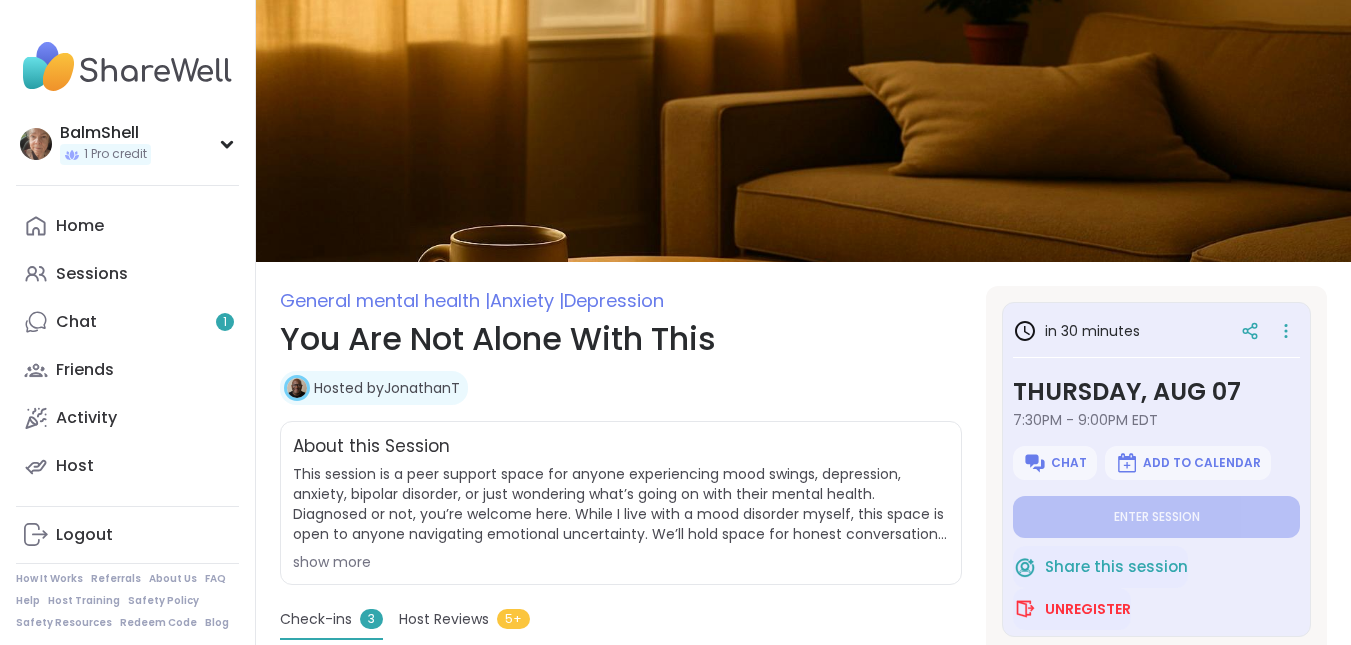 scroll, scrollTop: 564, scrollLeft: 0, axis: vertical 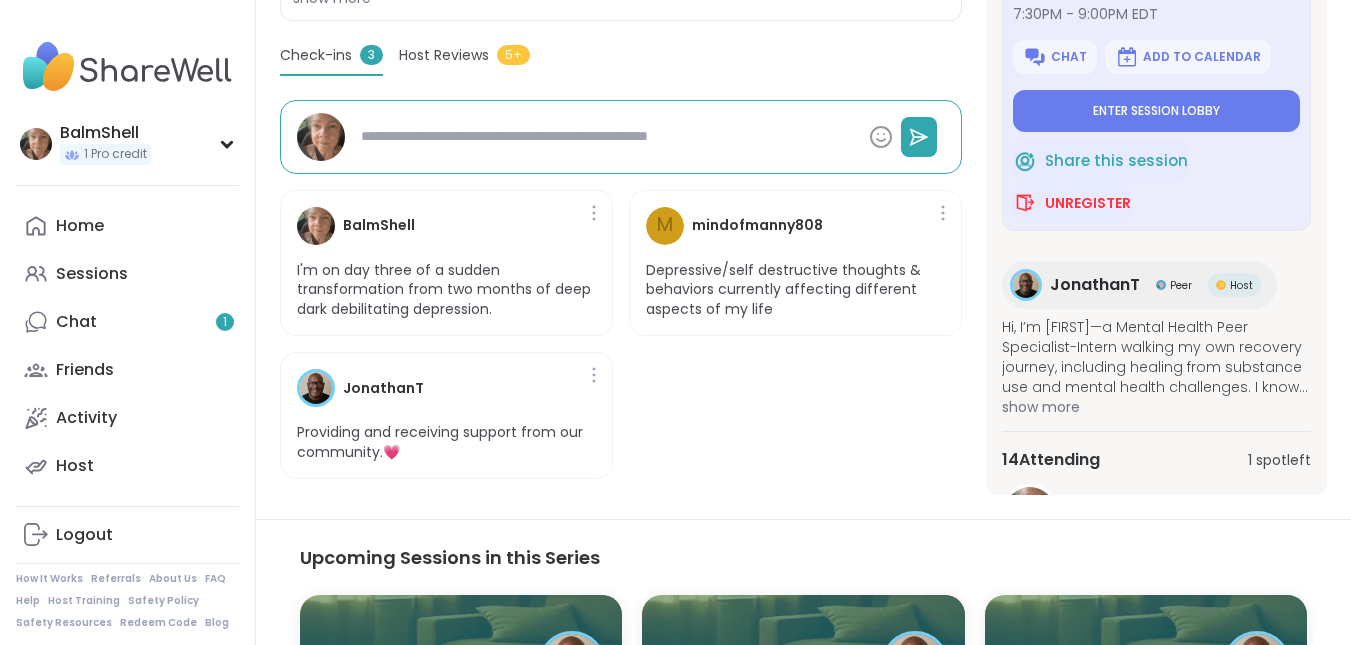 click on "BalmShell I'm on day three of a sudden transformation from two months of deep dark debilitating depression. m mindofmanny808 Depressive/self destructive thoughts & behaviors currently affecting different aspects of my life  JonathanT Providing and receiving support from our community.💗" at bounding box center [621, 335] 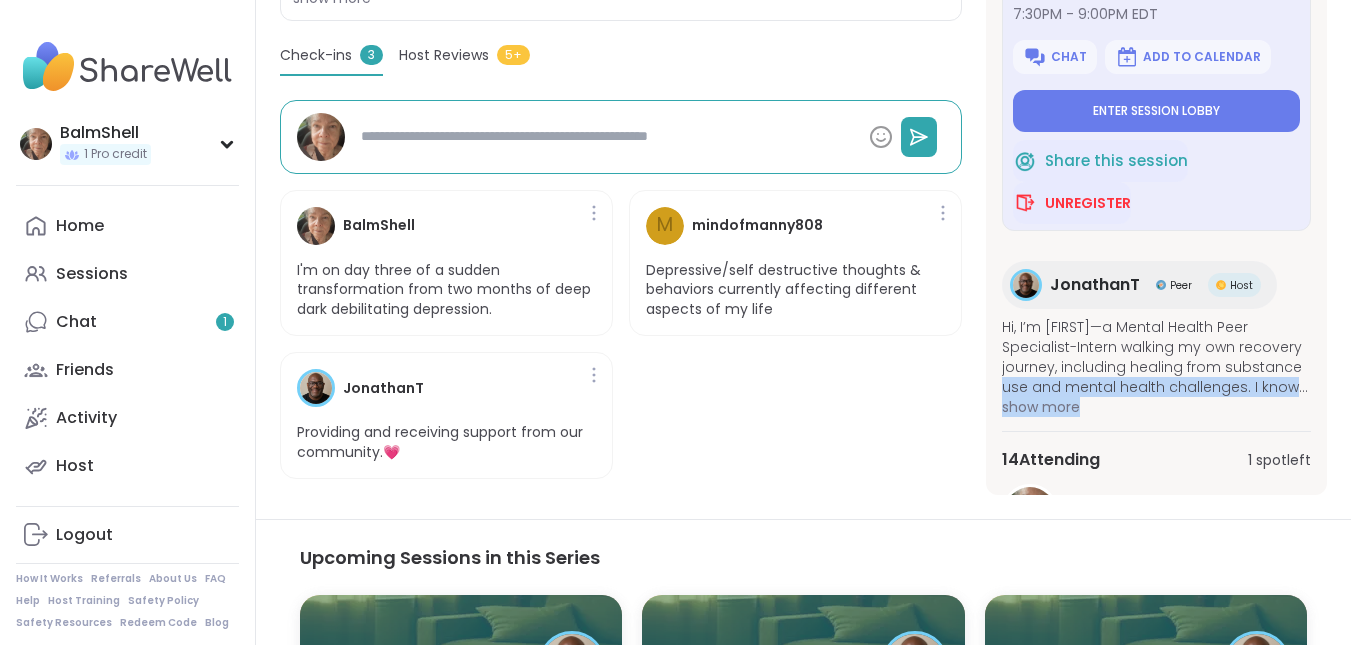 drag, startPoint x: 1307, startPoint y: 362, endPoint x: 1312, endPoint y: 408, distance: 46.270943 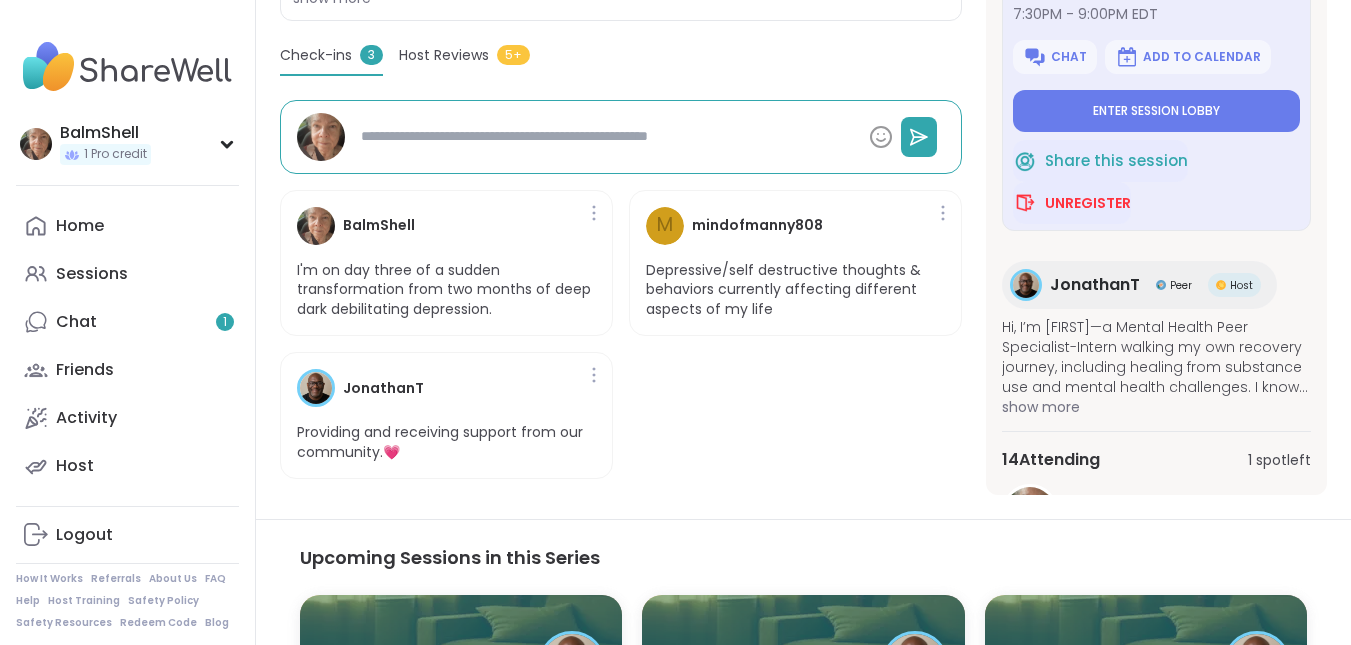 click on "BalmShell I'm on day three of a sudden transformation from two months of deep dark debilitating depression. m mindofmanny808 Depressive/self destructive thoughts & behaviors currently affecting different aspects of my life  JonathanT Providing and receiving support from our community.💗" at bounding box center (621, 335) 